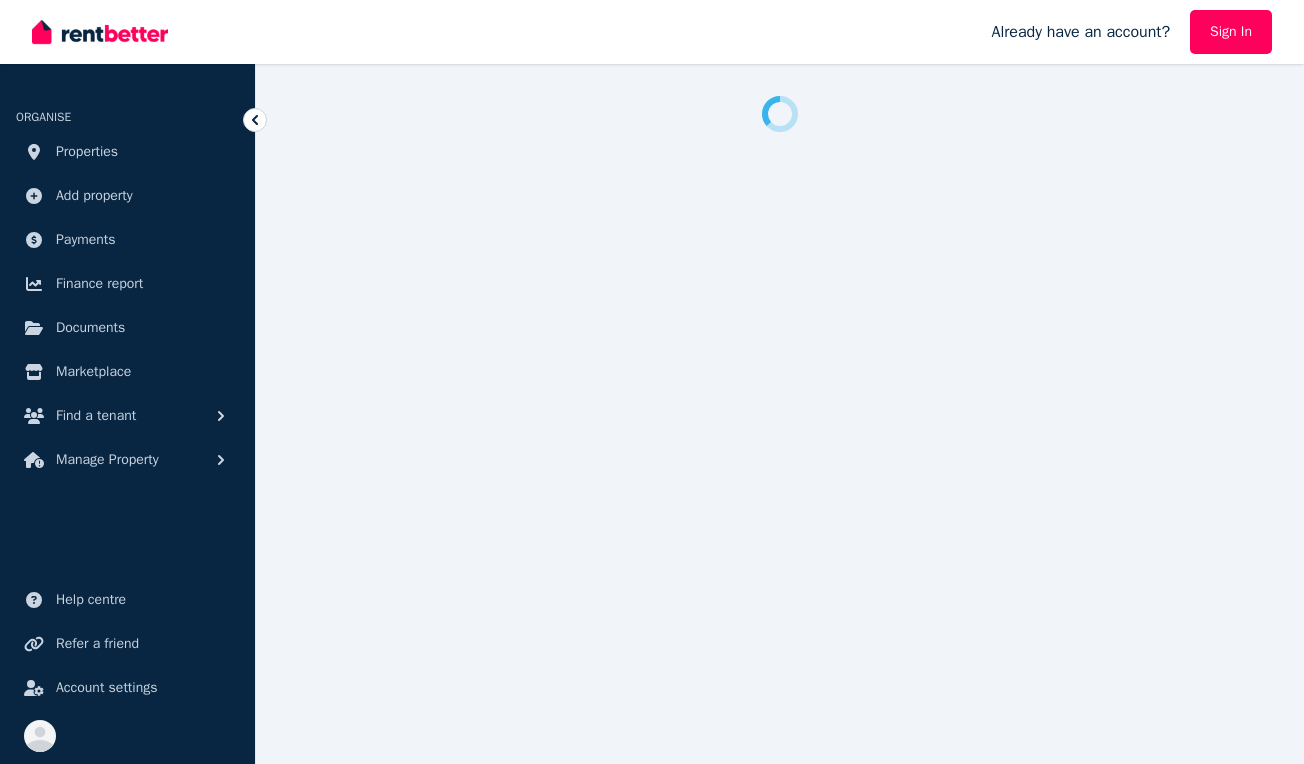 scroll, scrollTop: 0, scrollLeft: 0, axis: both 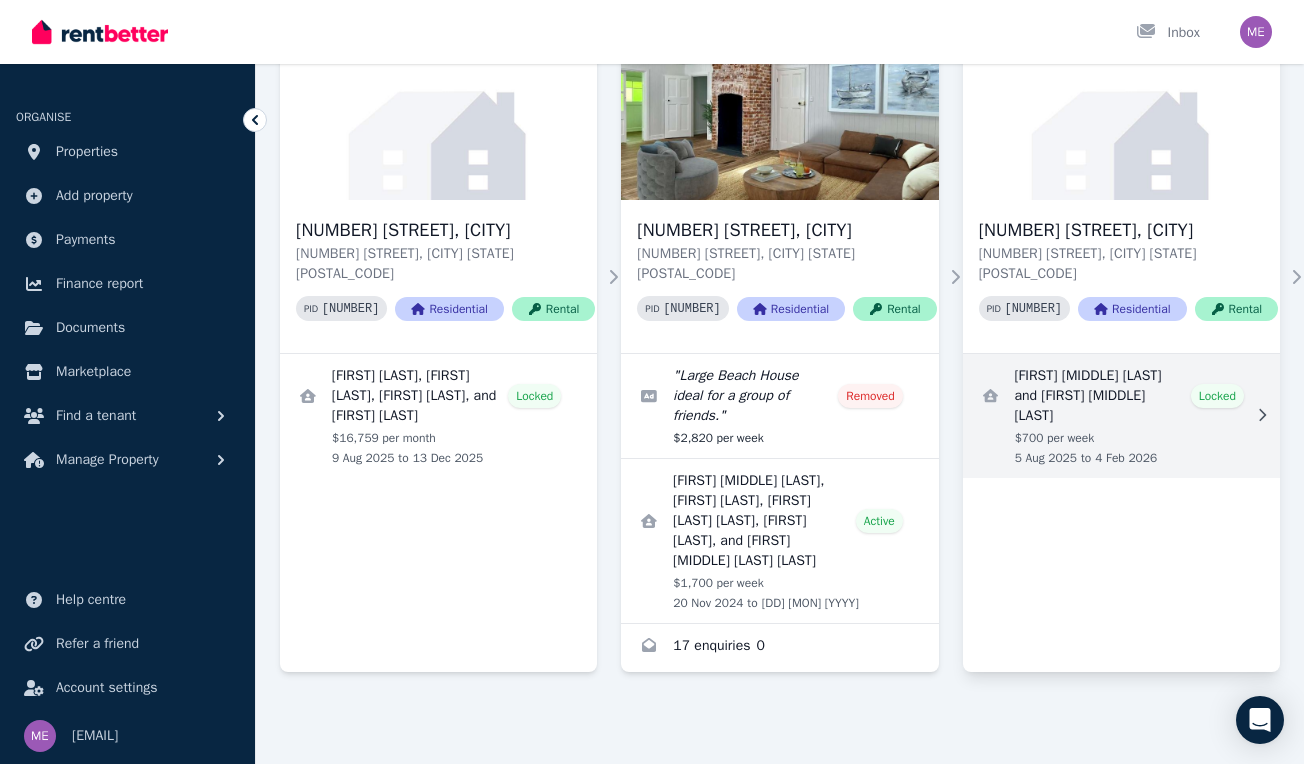 click at bounding box center (1121, 416) 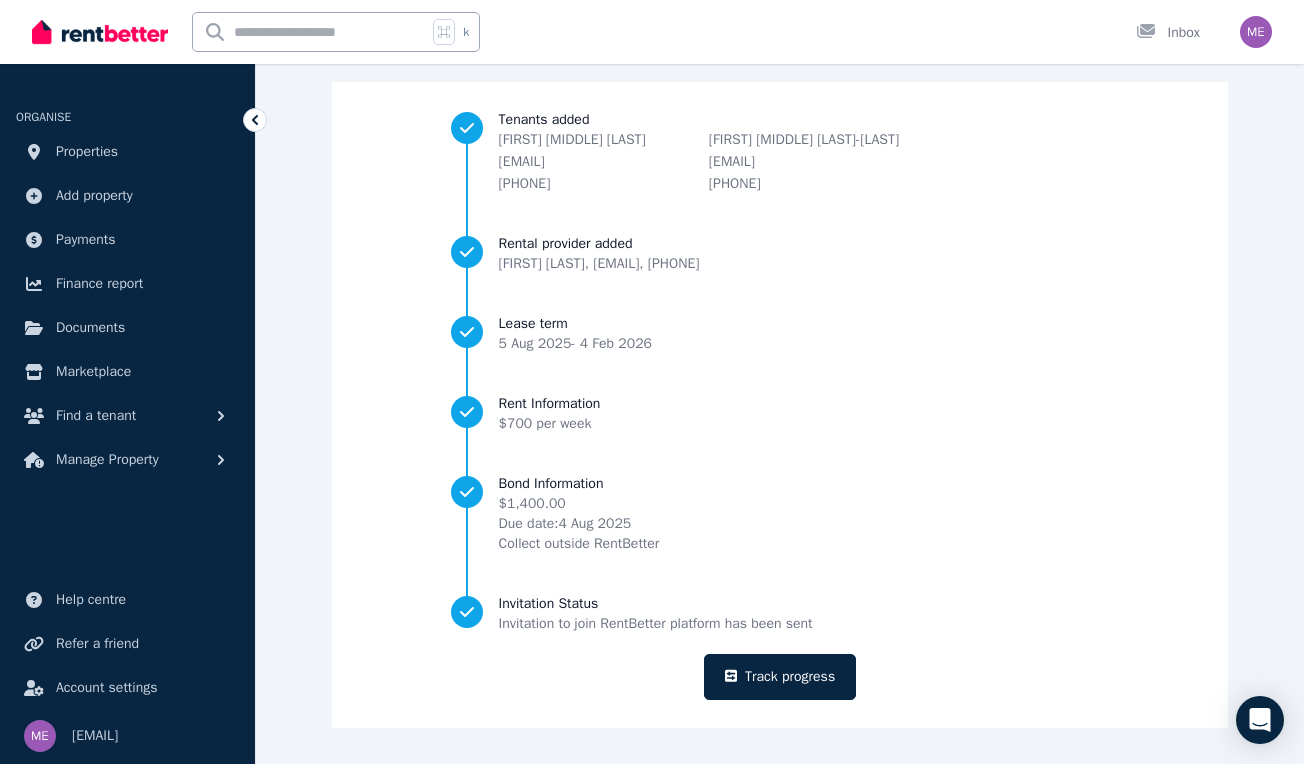 scroll, scrollTop: 176, scrollLeft: 0, axis: vertical 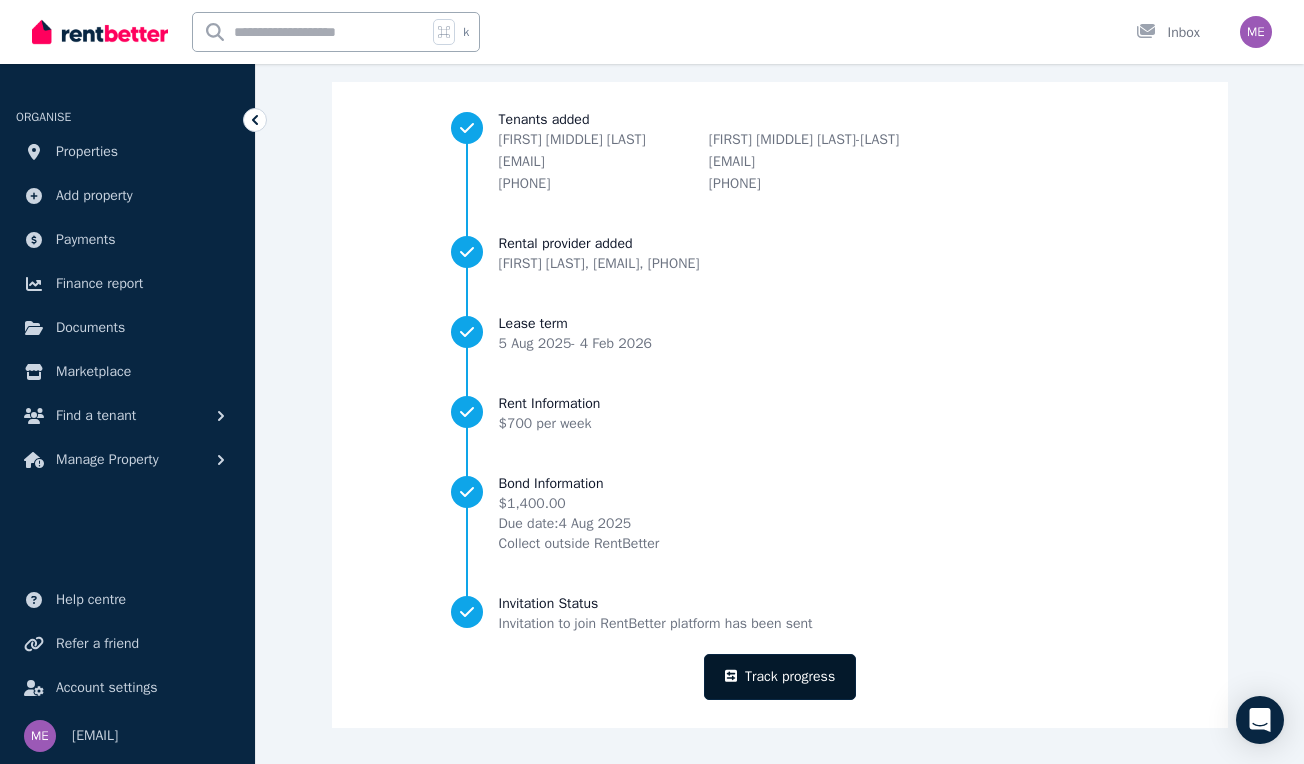 click on "Track progress" at bounding box center [780, 677] 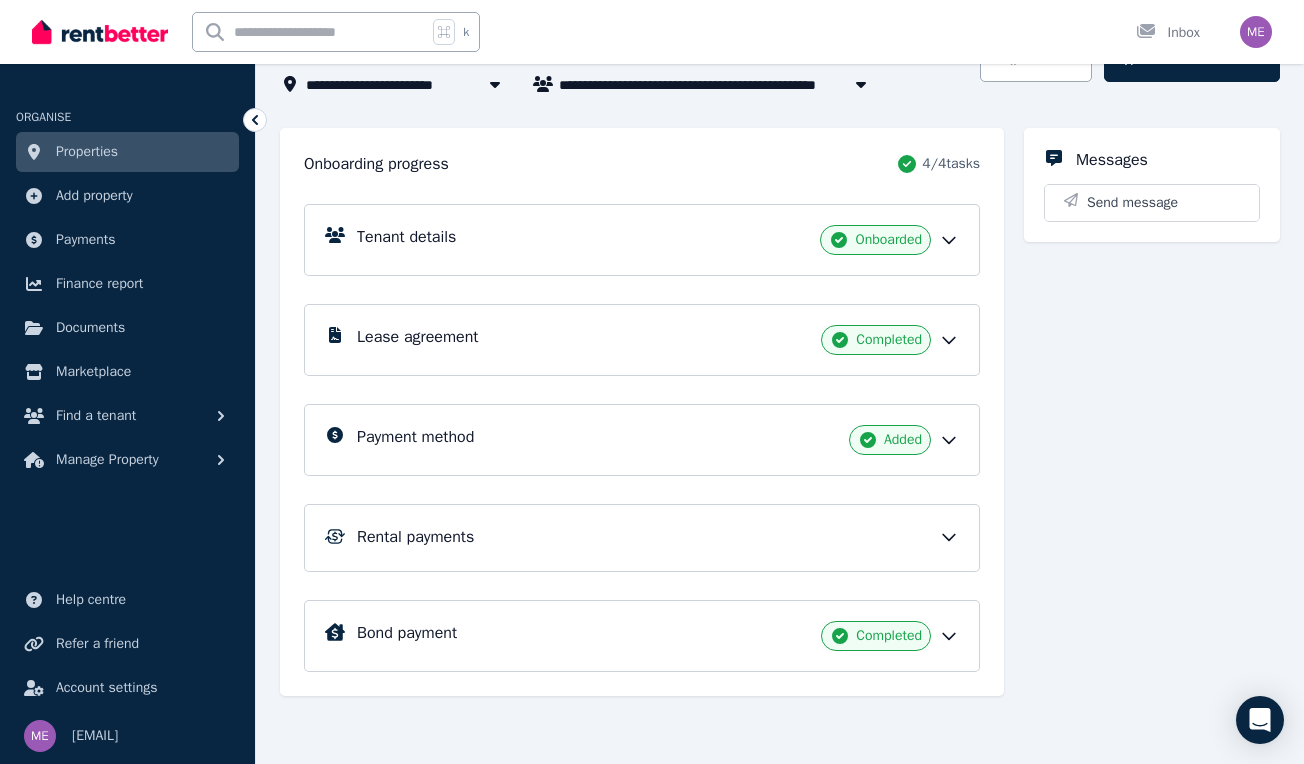 scroll, scrollTop: 162, scrollLeft: 0, axis: vertical 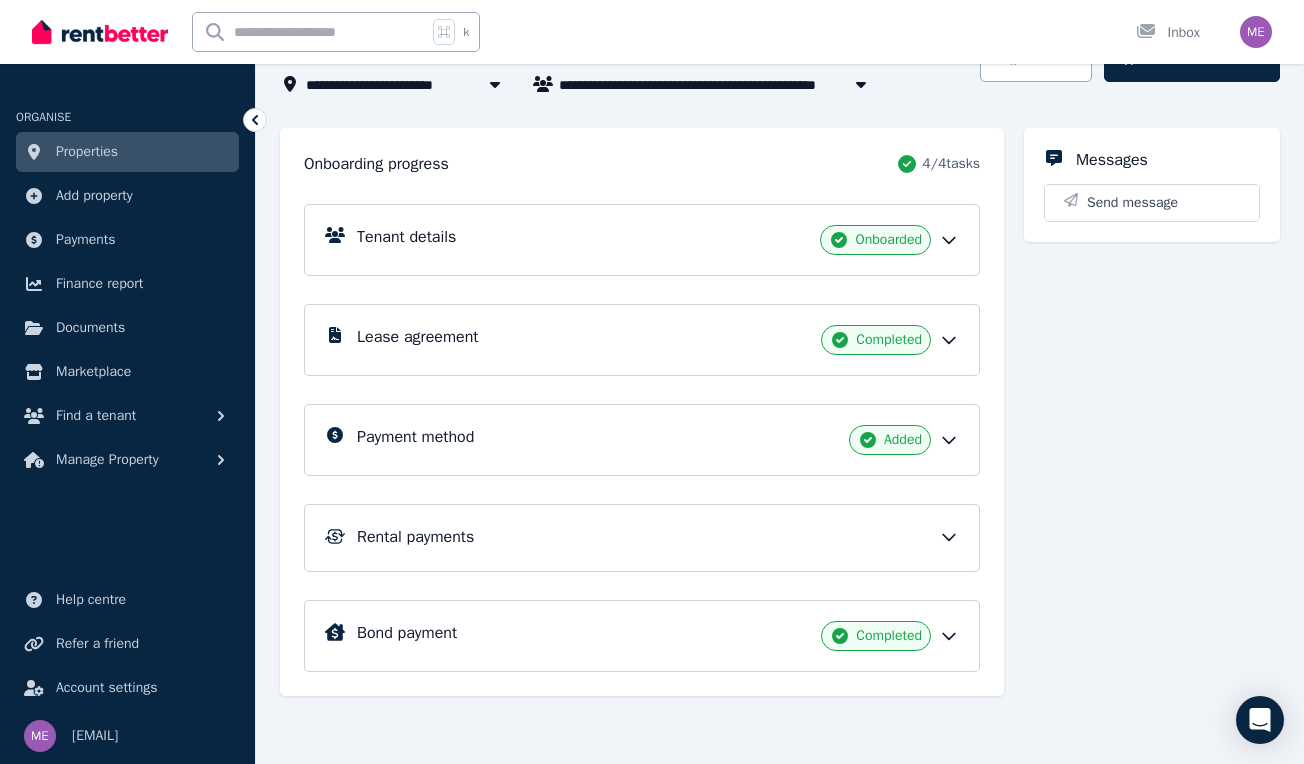 click 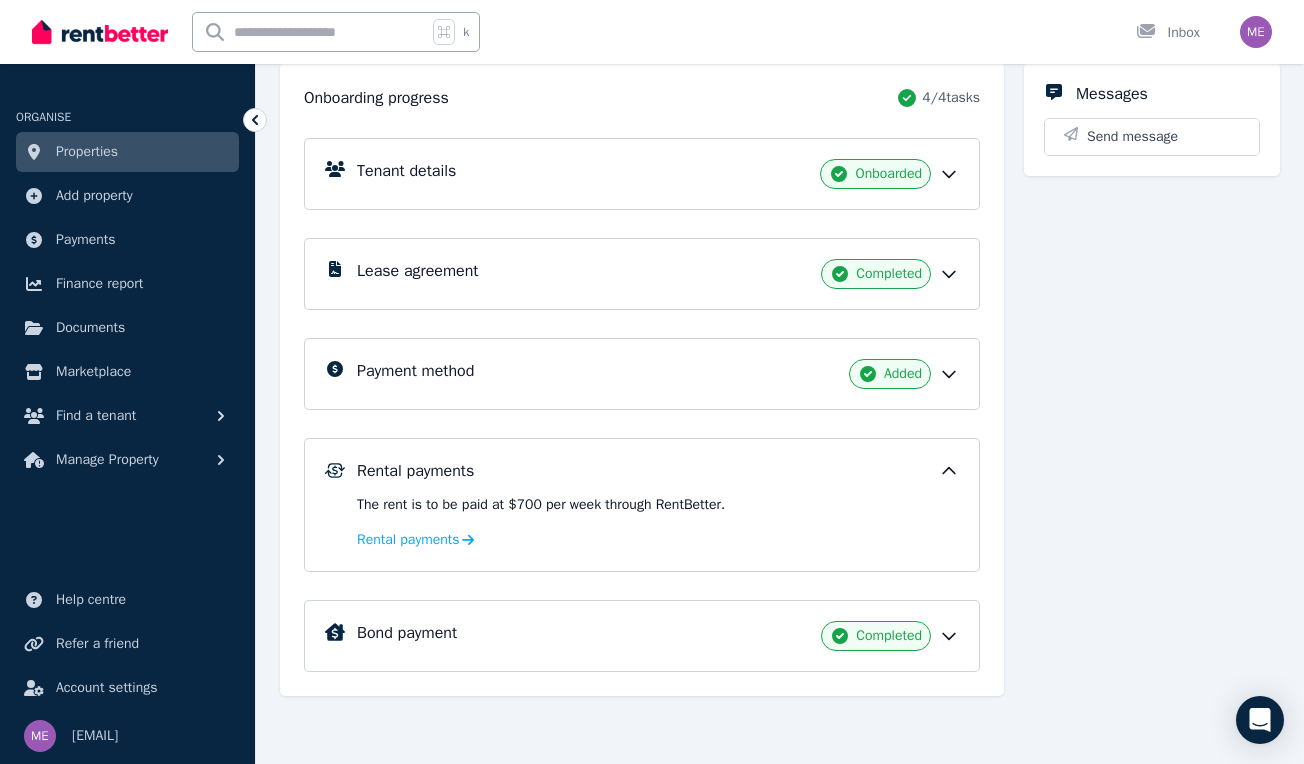 scroll, scrollTop: 228, scrollLeft: 0, axis: vertical 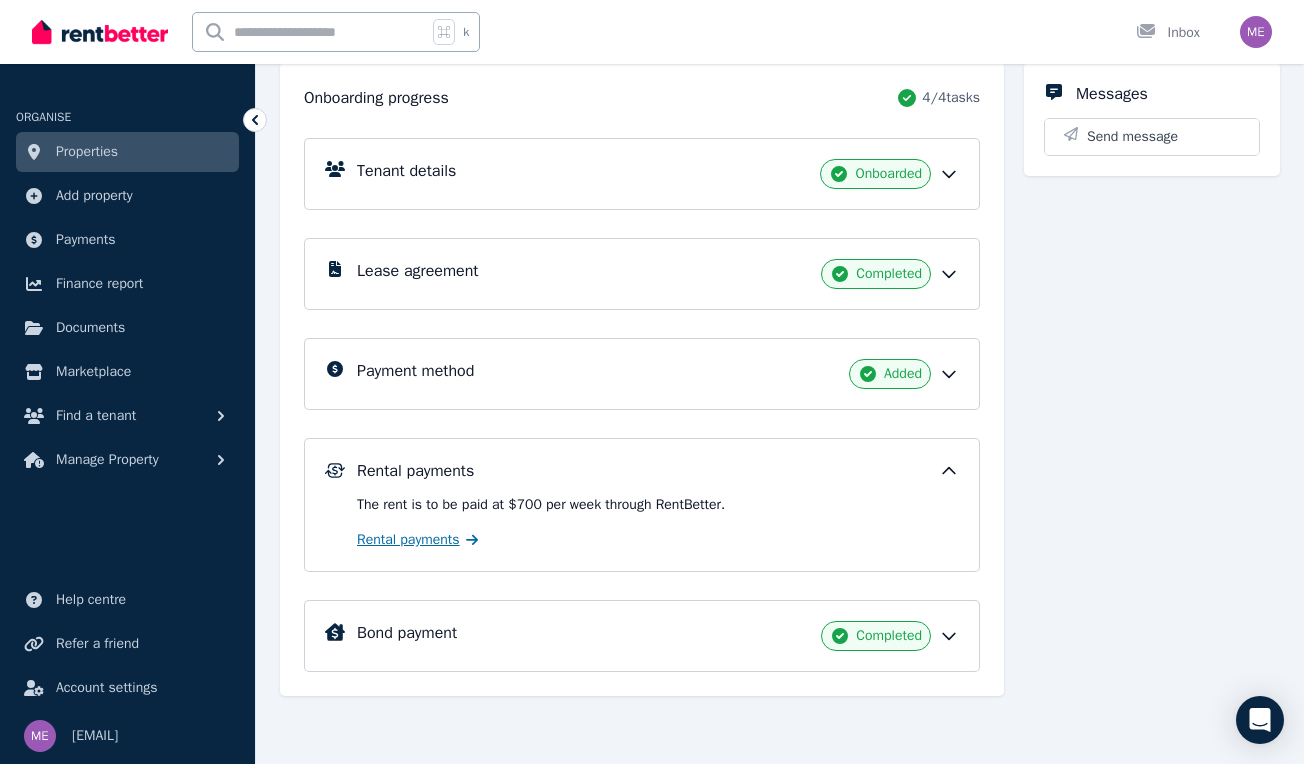 click on "Rental payments" at bounding box center (408, 540) 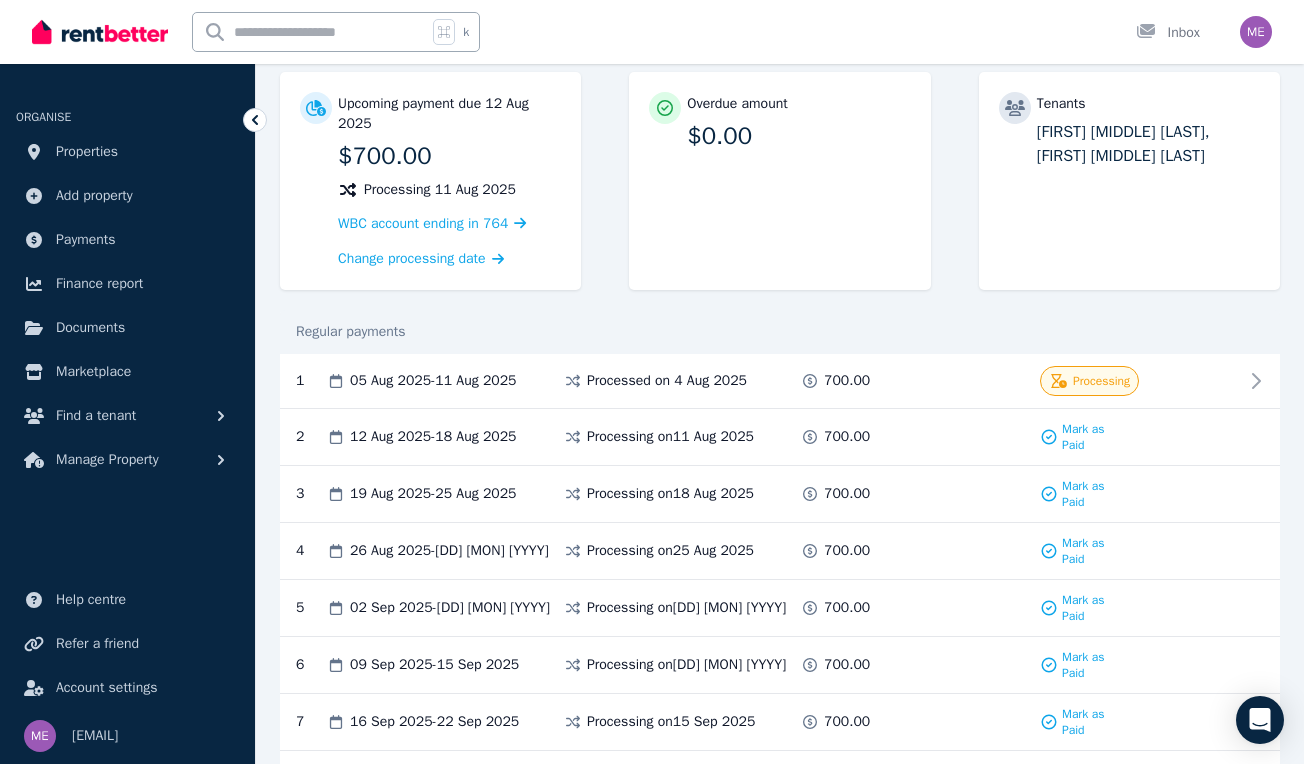 scroll, scrollTop: 193, scrollLeft: 0, axis: vertical 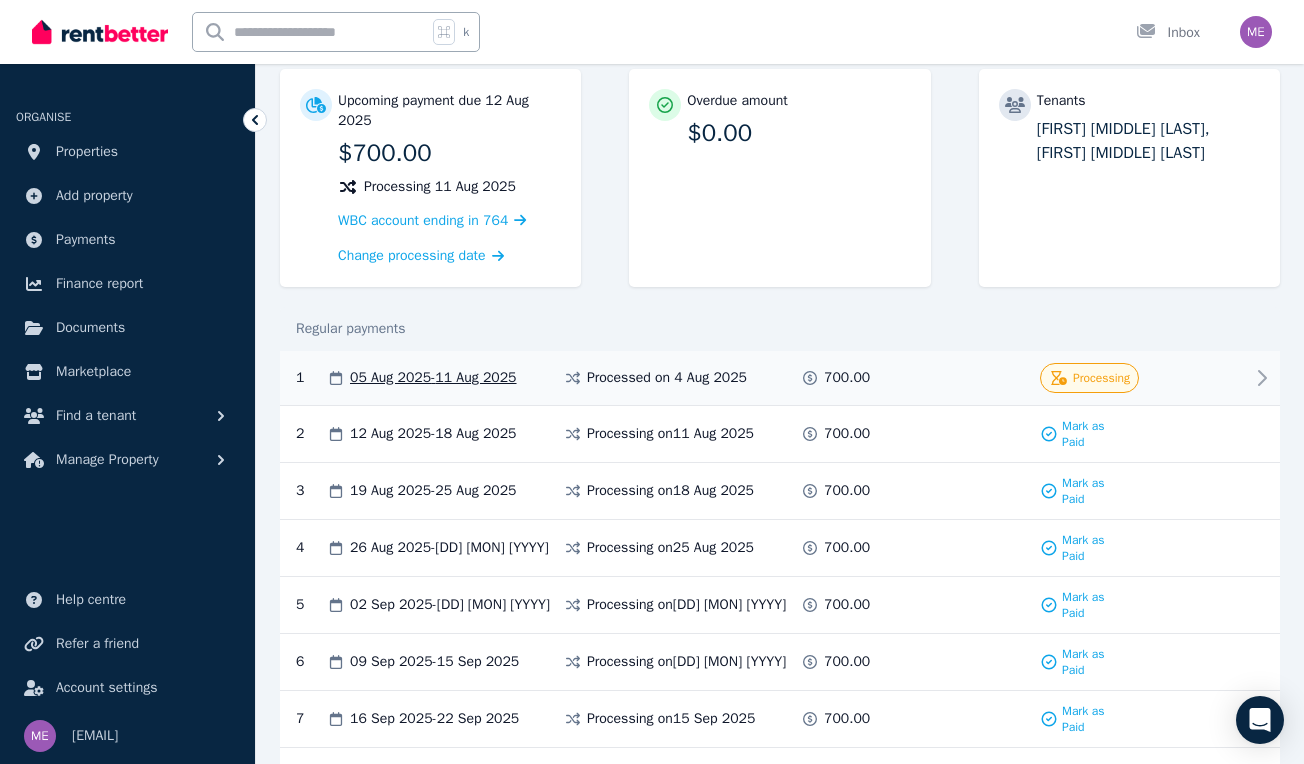 click at bounding box center (1199, 378) 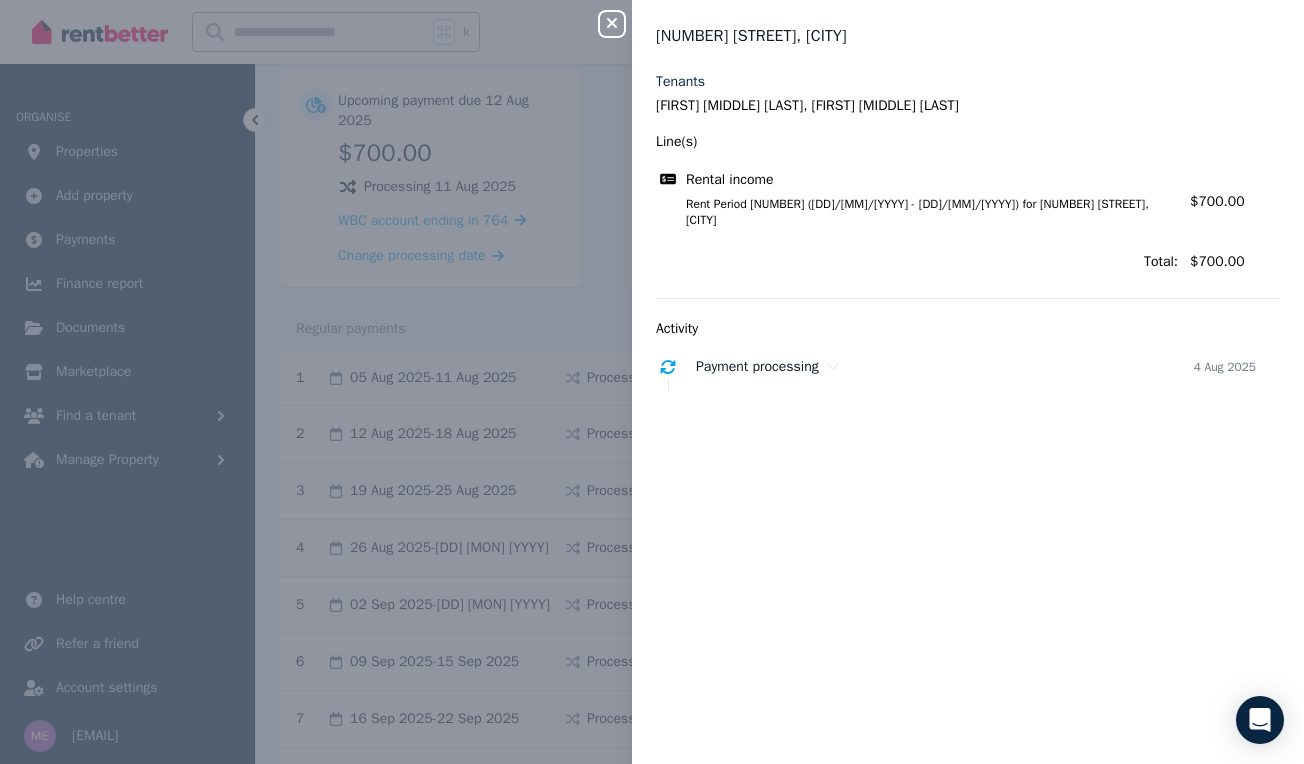 click 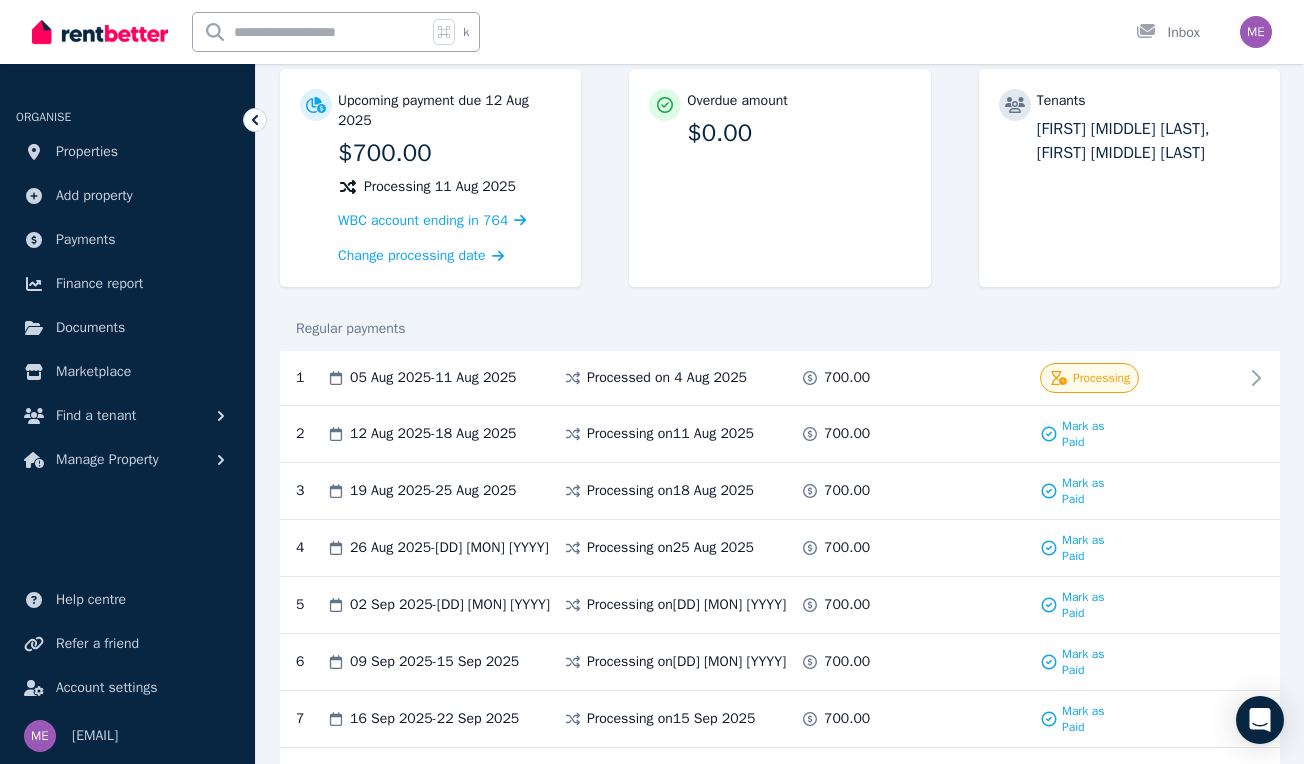 scroll, scrollTop: 231, scrollLeft: 0, axis: vertical 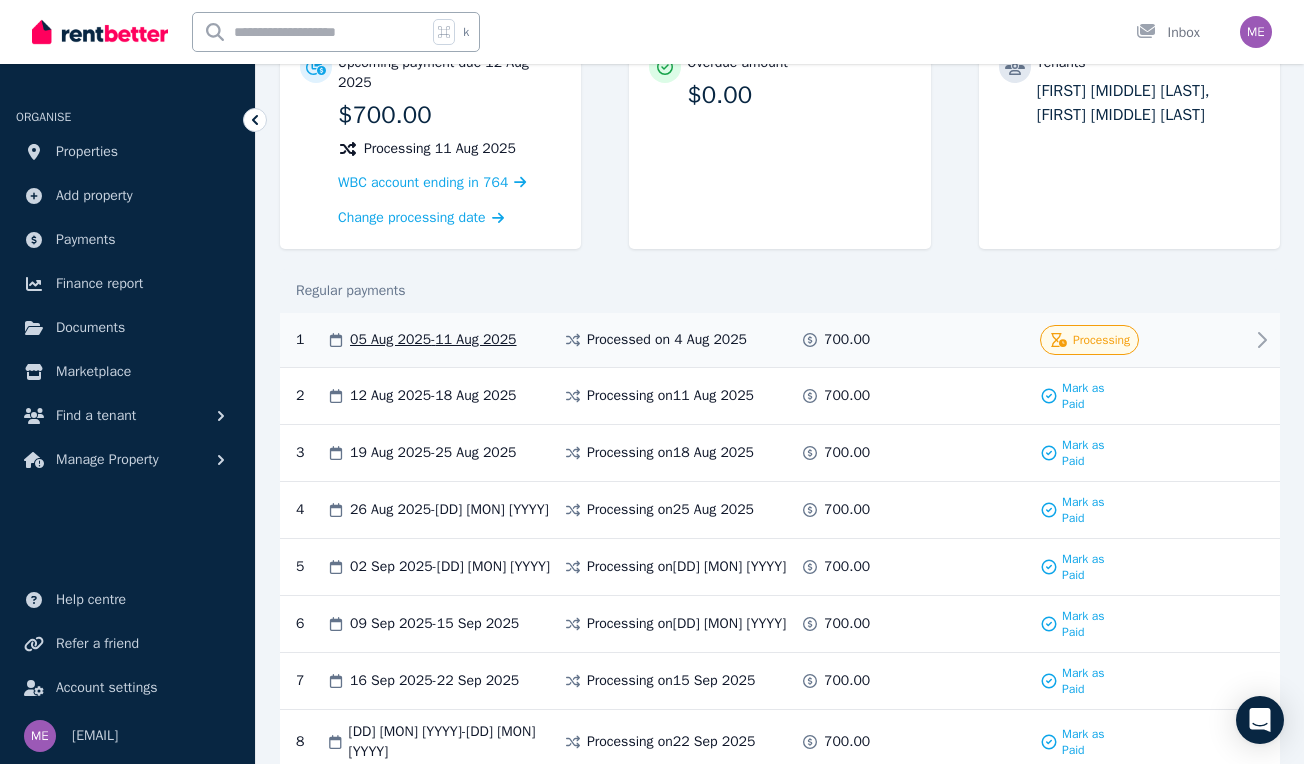 click on "[DD] [MON] [YYYY]  -  [DD] [MON] [YYYY]" at bounding box center [433, 340] 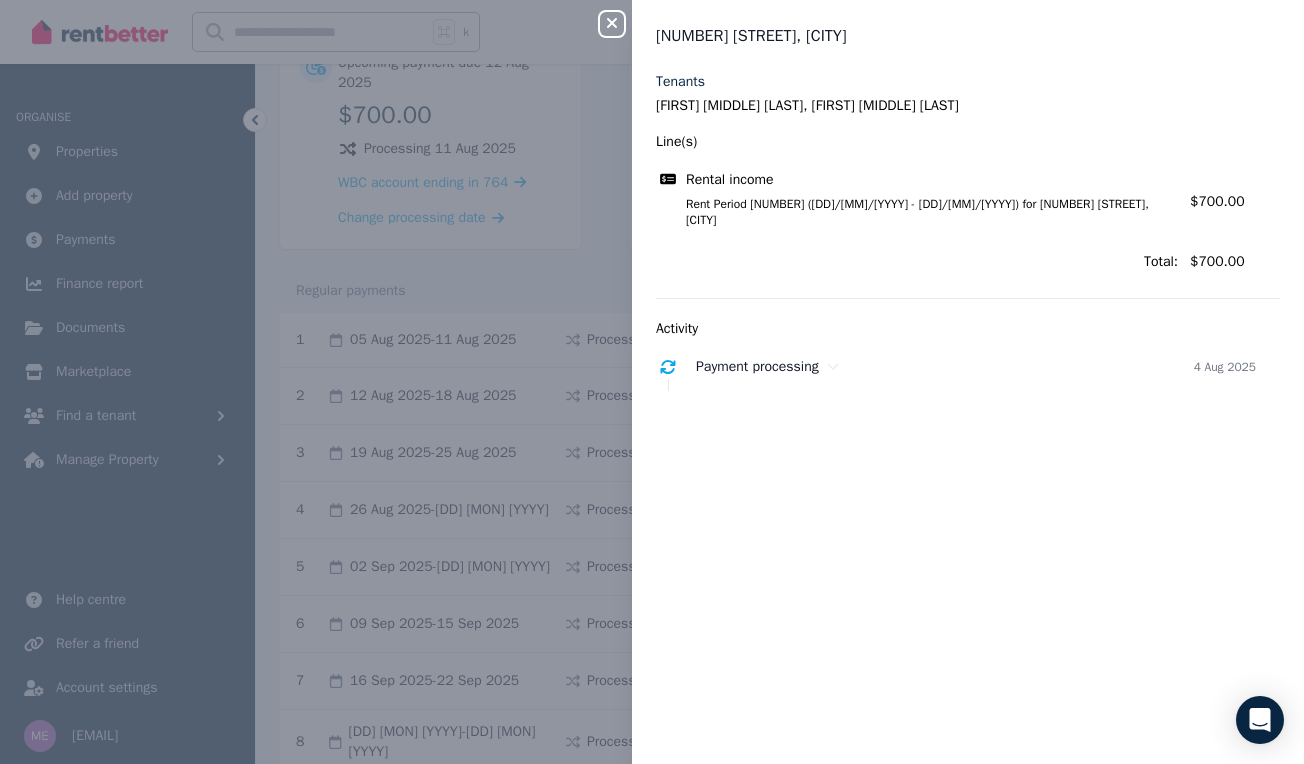click on "Close panel" at bounding box center [612, 24] 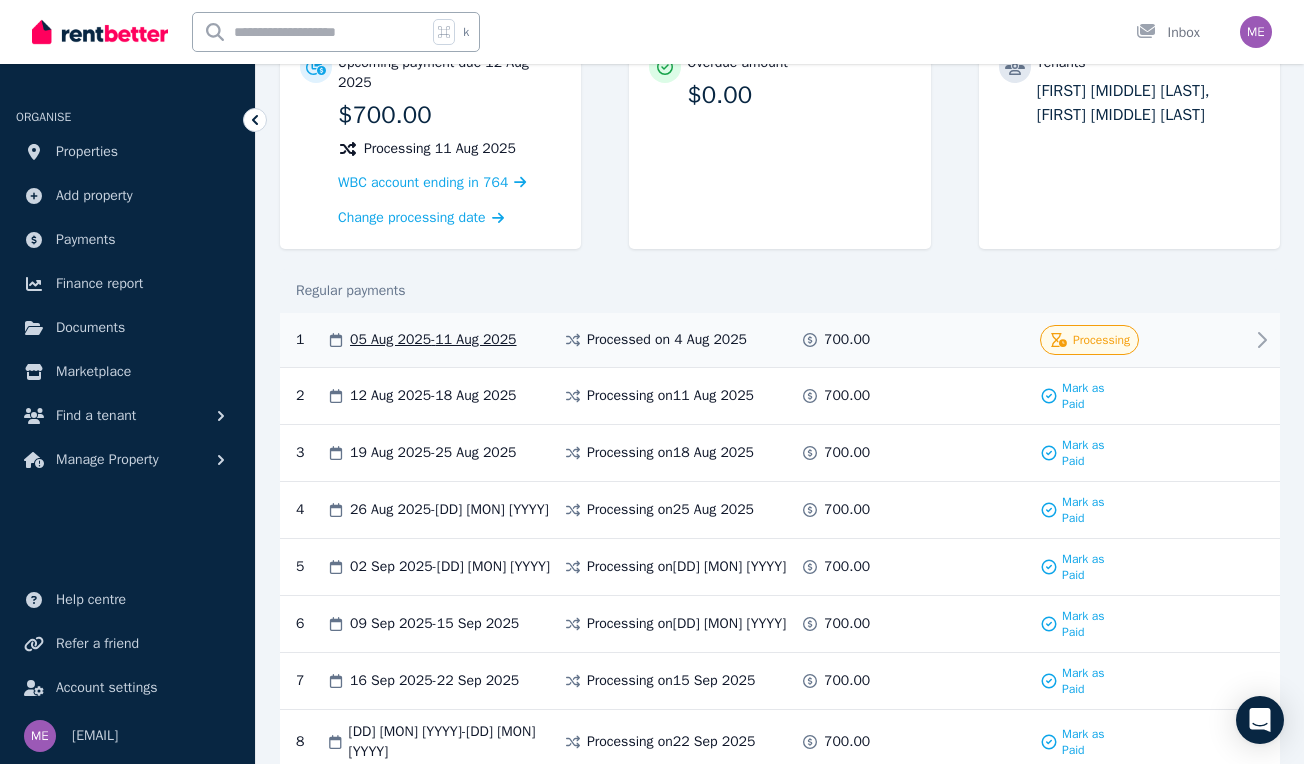click at bounding box center [965, 340] 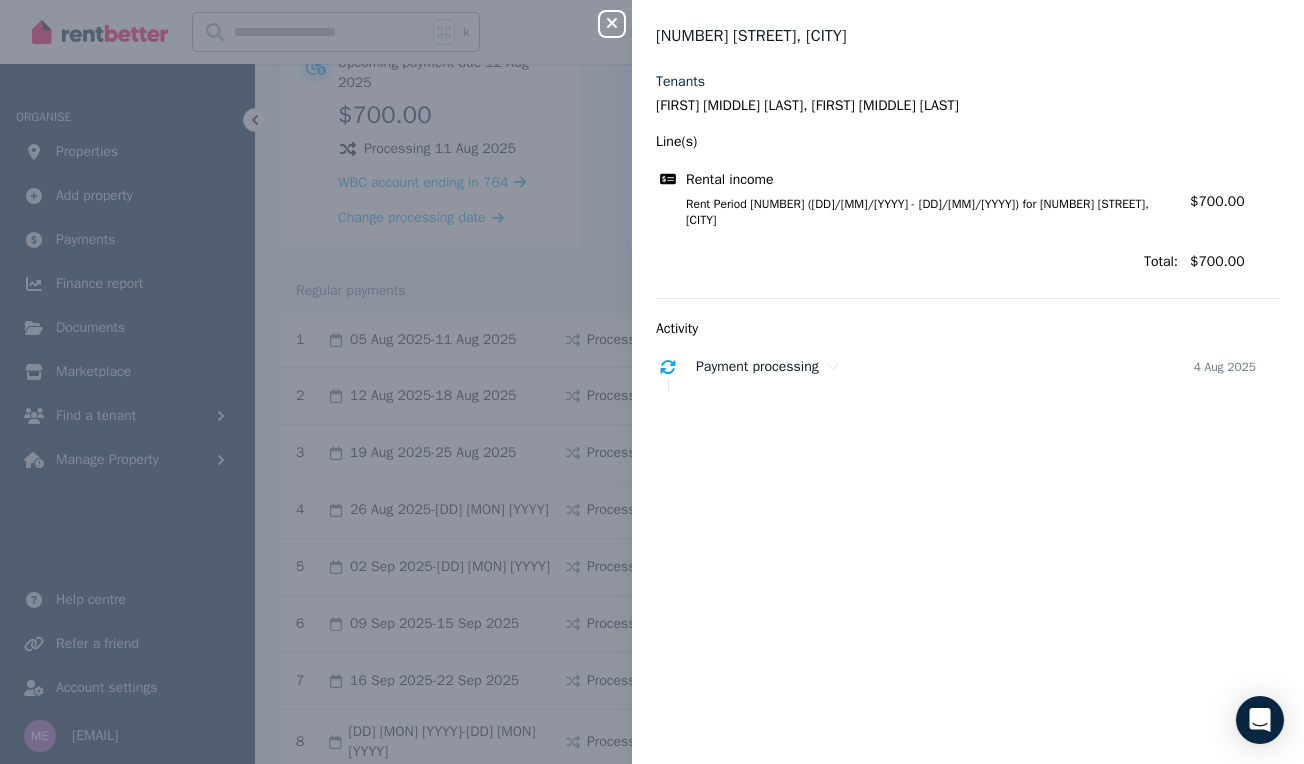 click 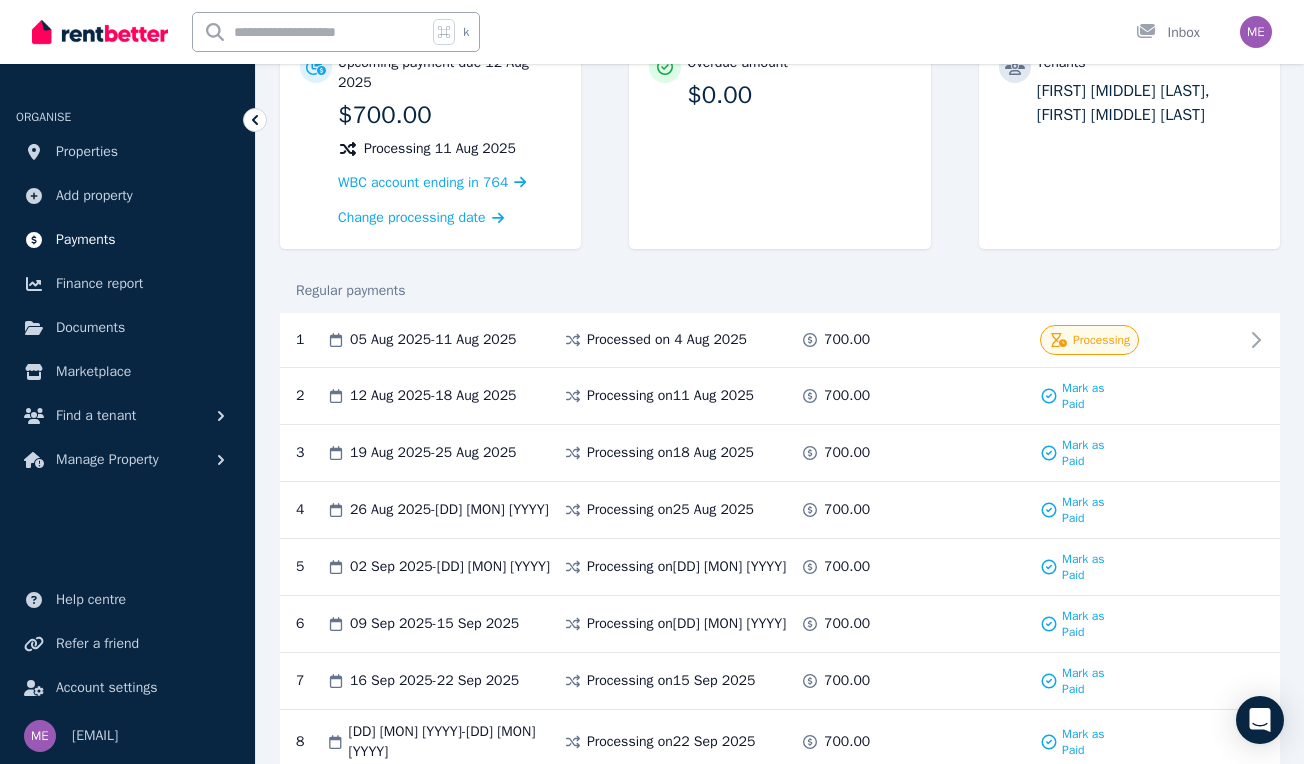 click on "Payments" at bounding box center (86, 240) 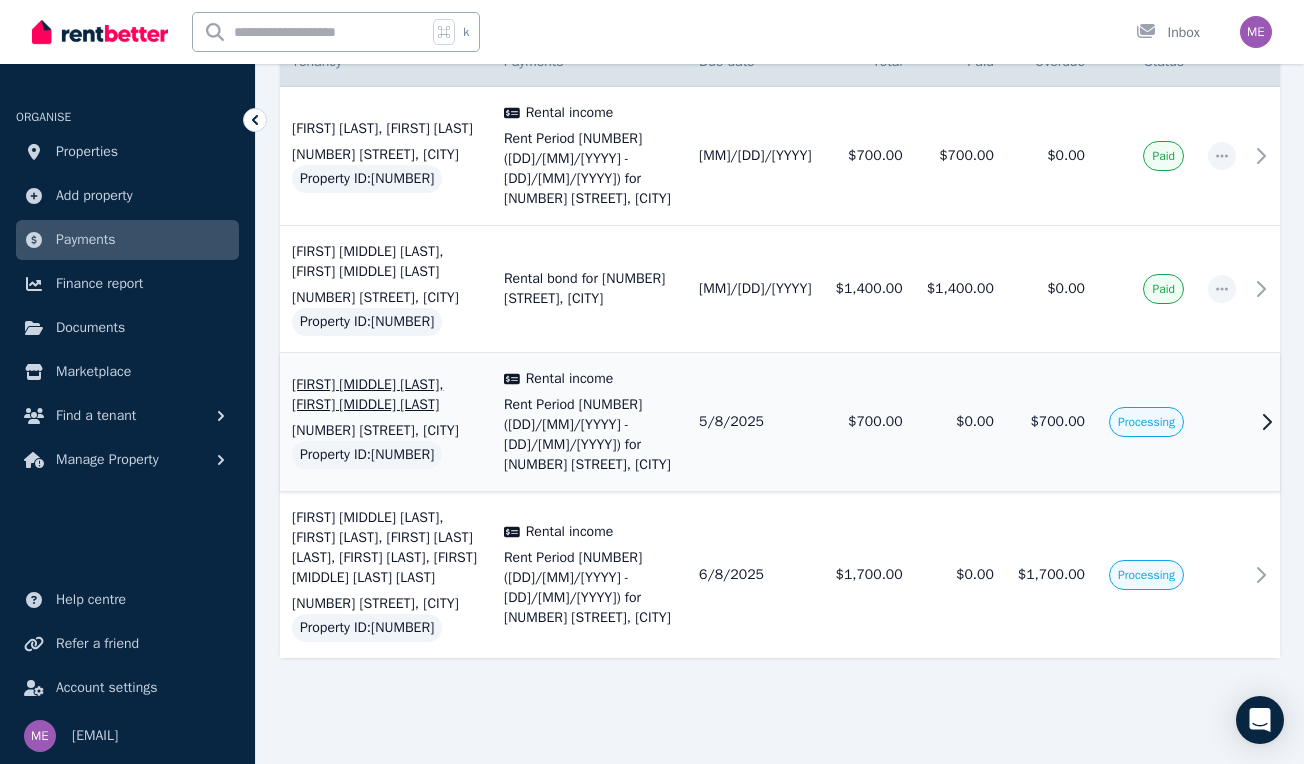 scroll, scrollTop: 400, scrollLeft: 0, axis: vertical 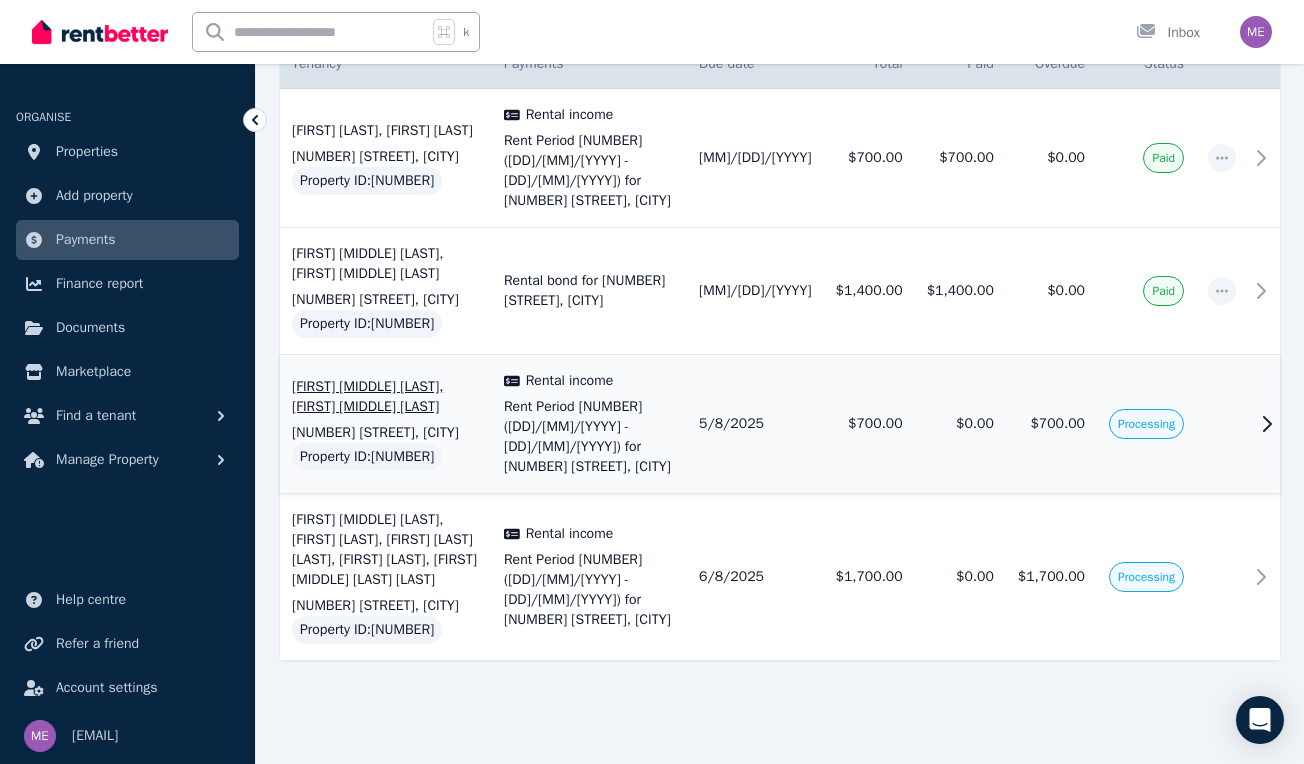 click at bounding box center (1222, 424) 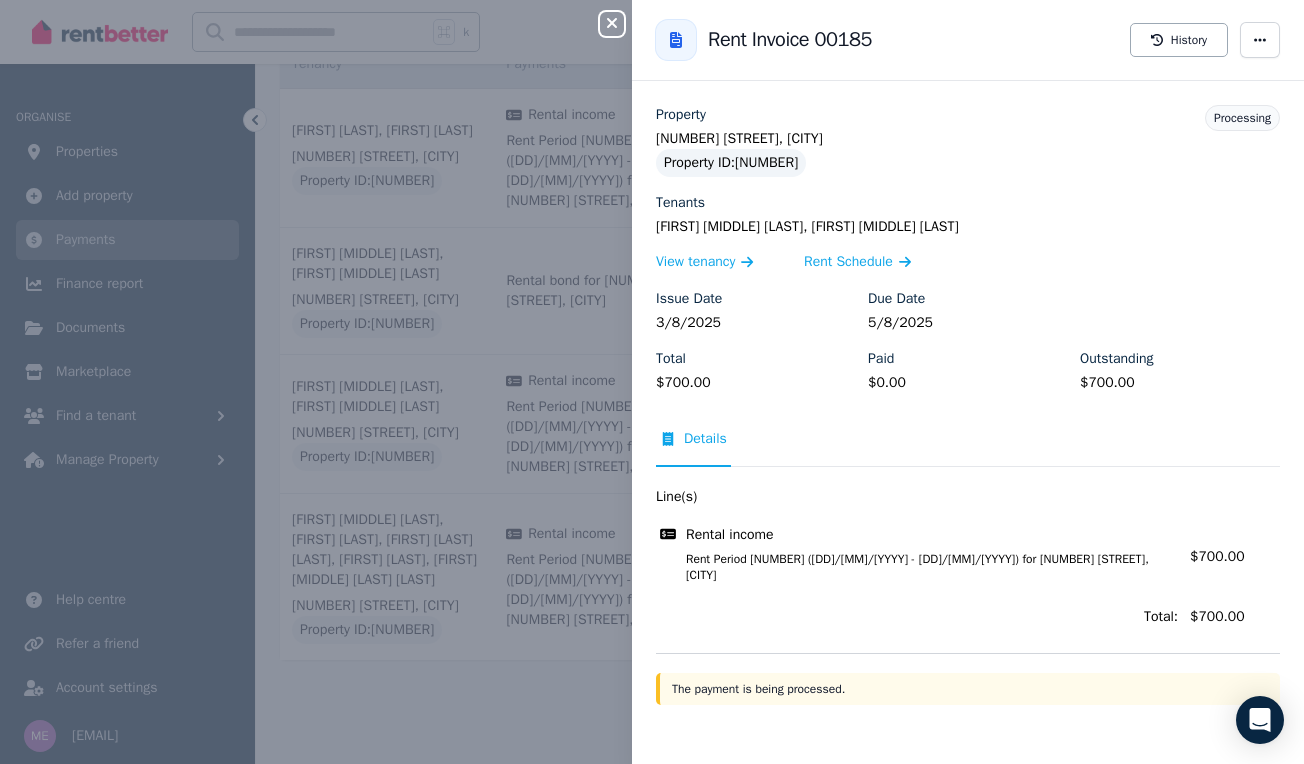 click 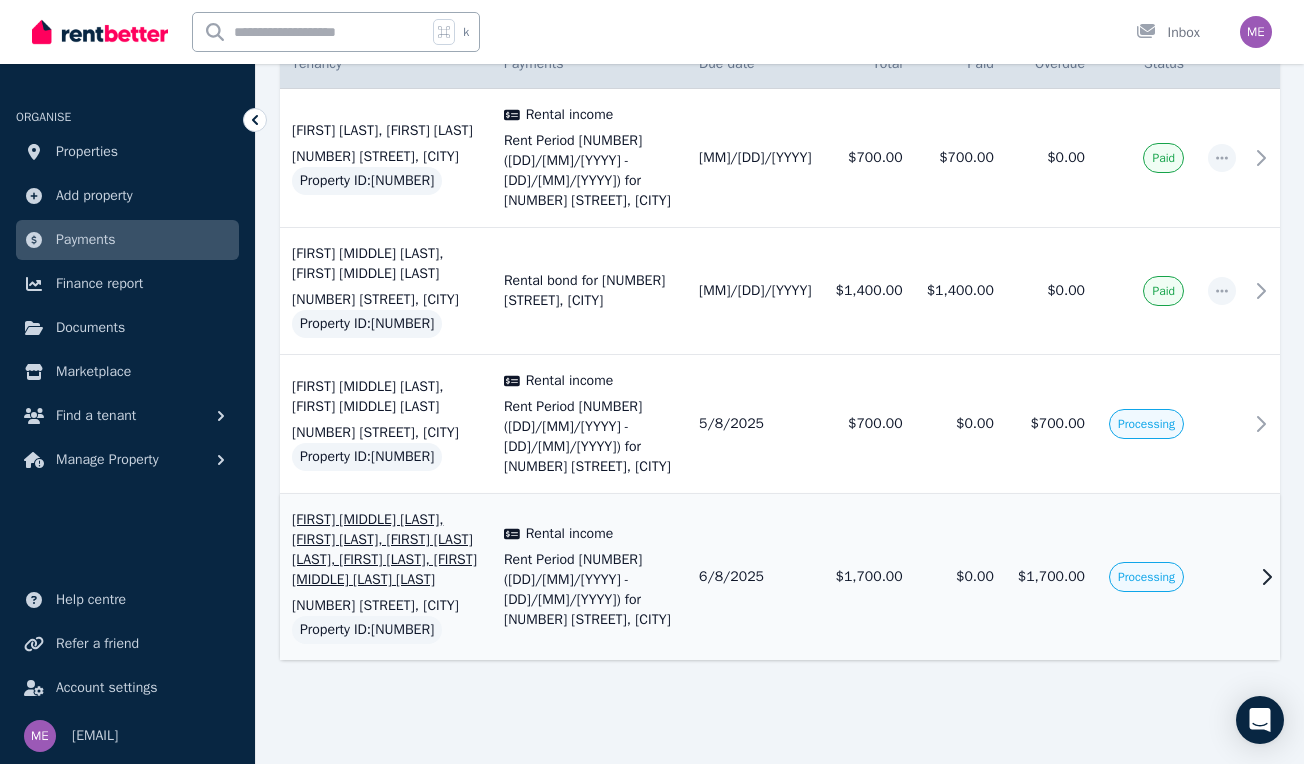 click on "$1,700.00" at bounding box center [868, 577] 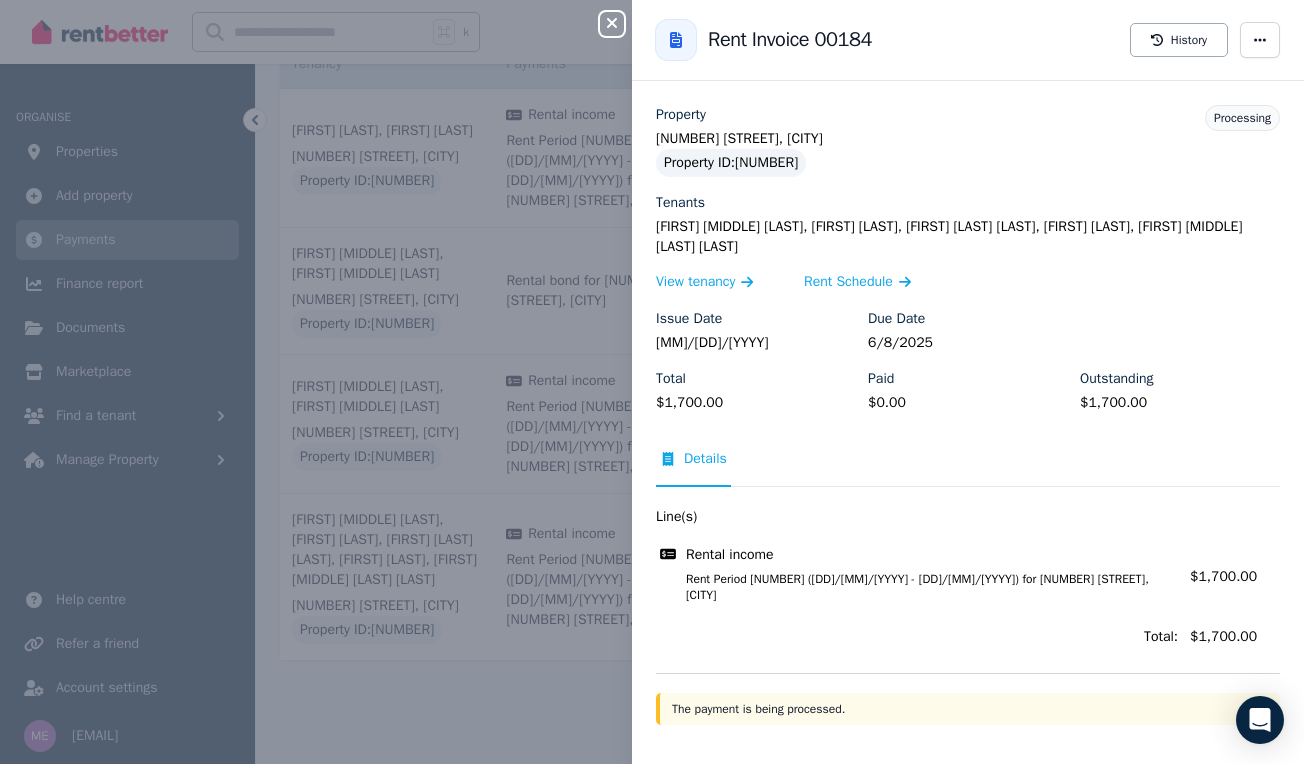 click 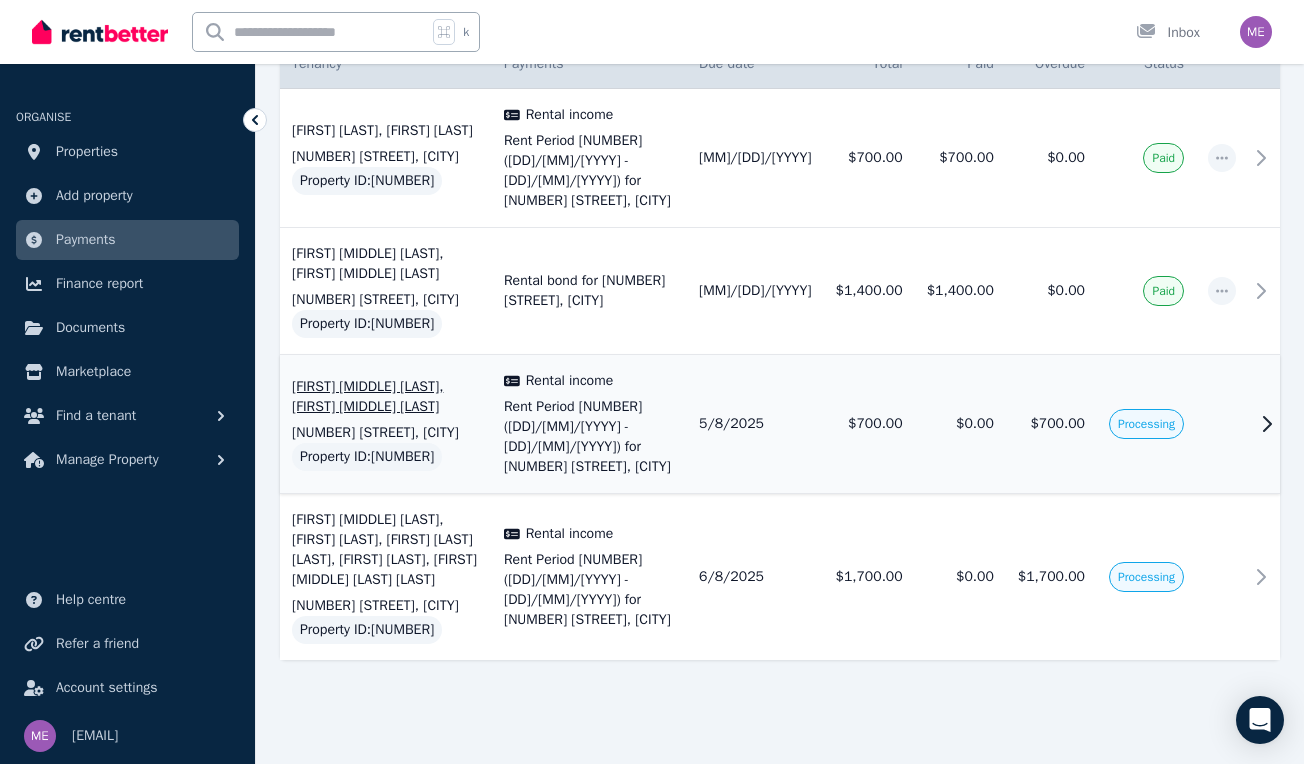 click on "$700.00" at bounding box center (1051, 424) 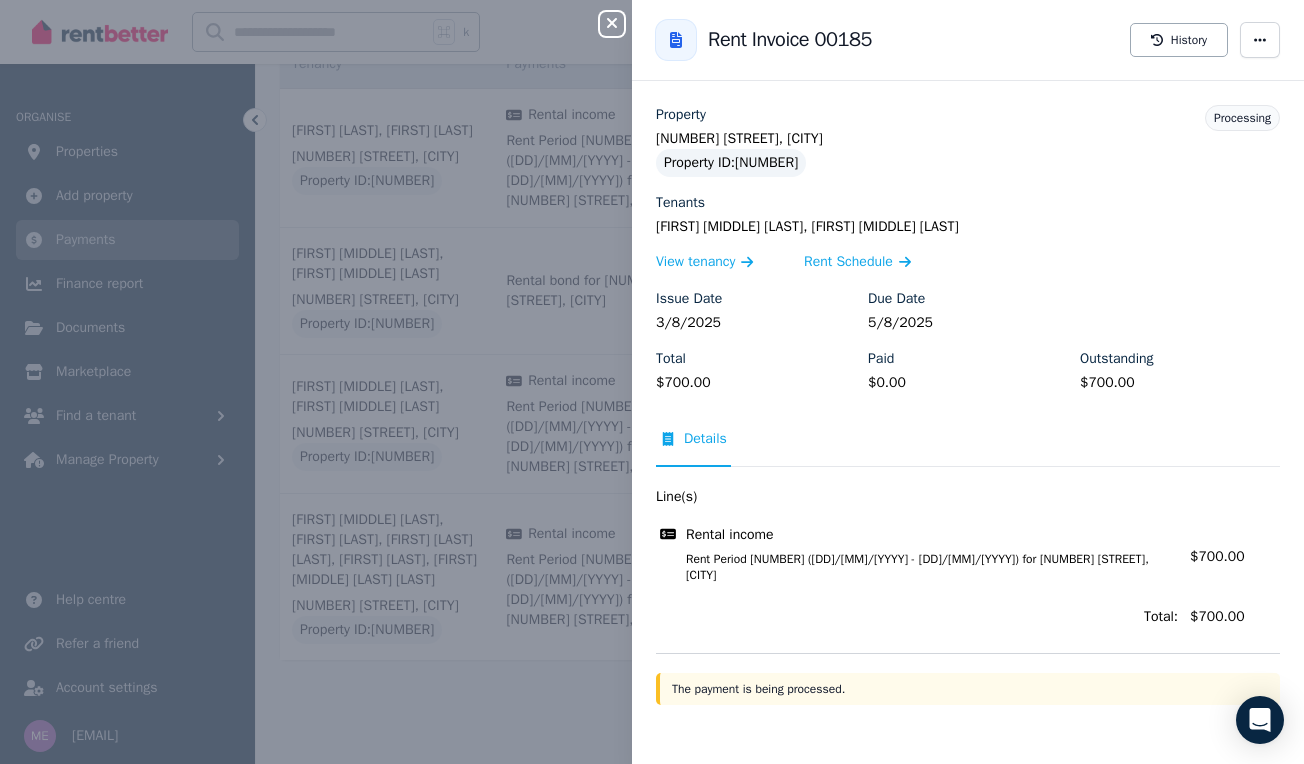 click 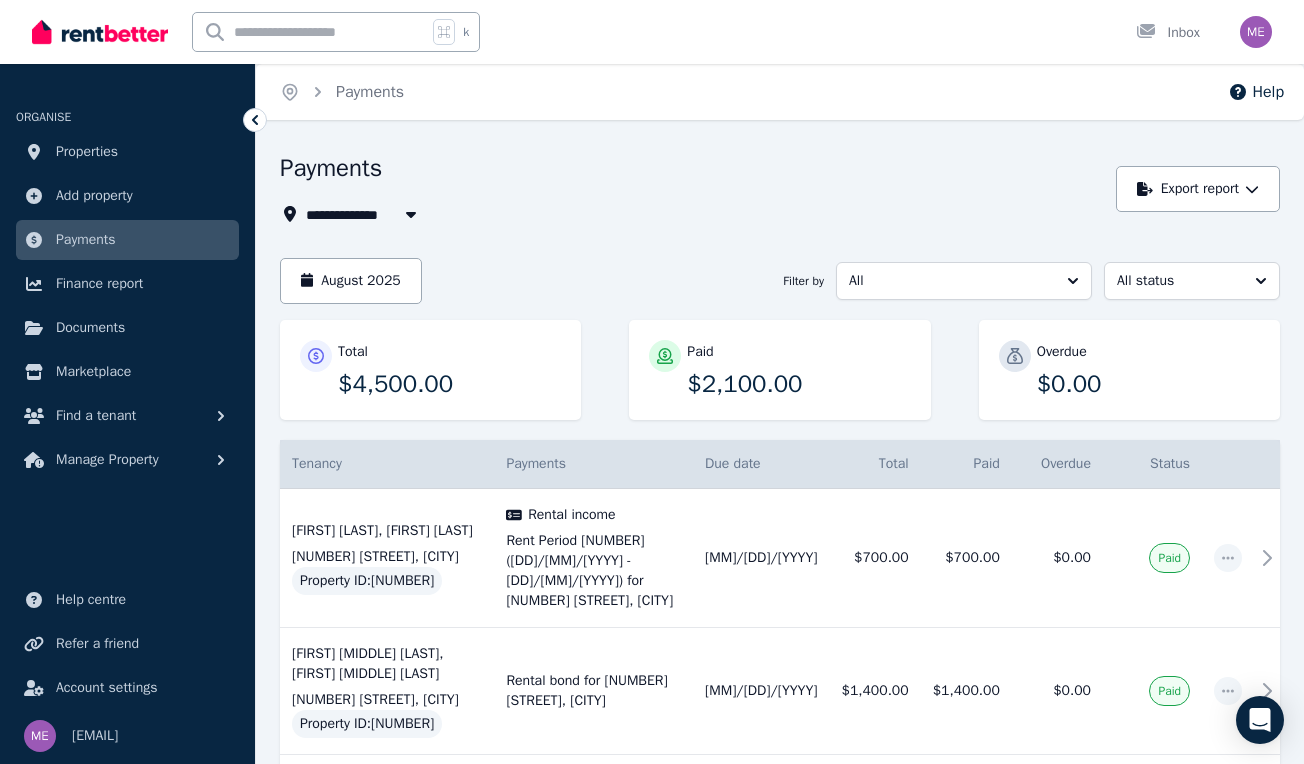 scroll, scrollTop: 0, scrollLeft: 0, axis: both 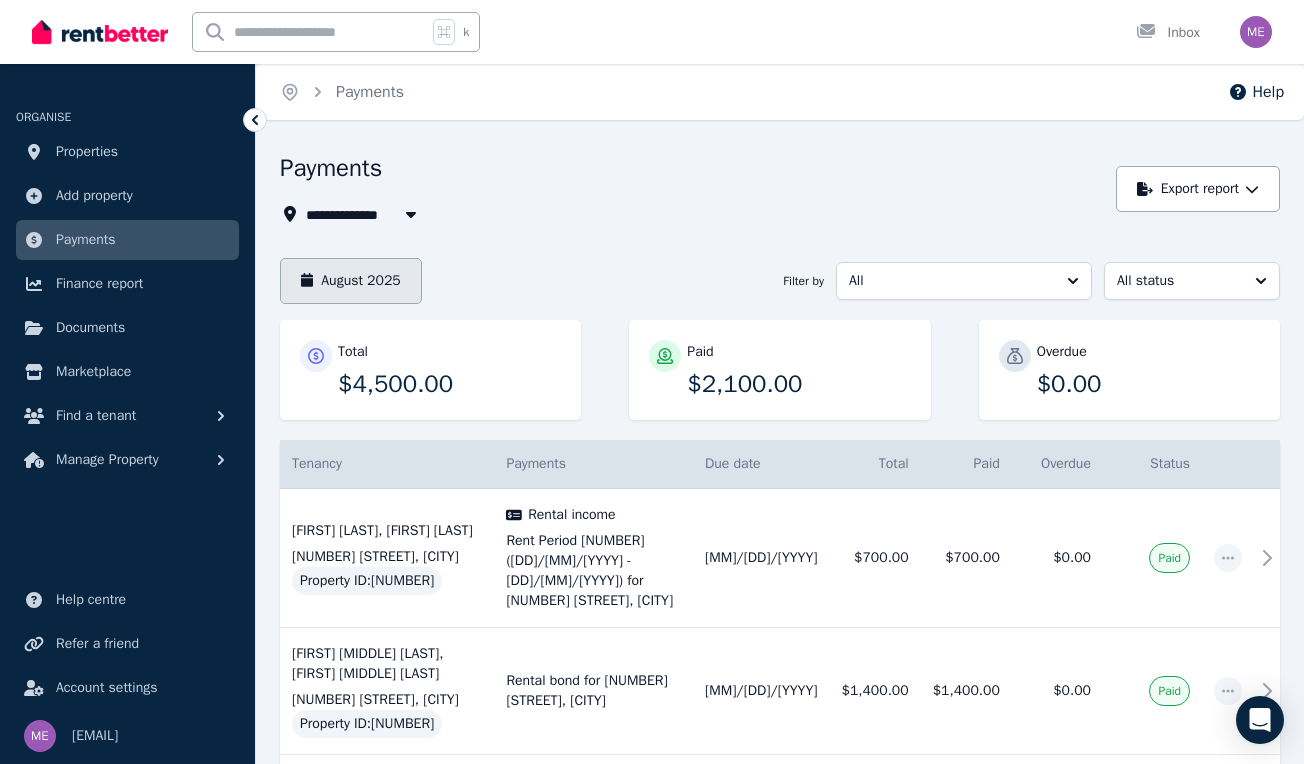 click on "August 2025" at bounding box center (351, 281) 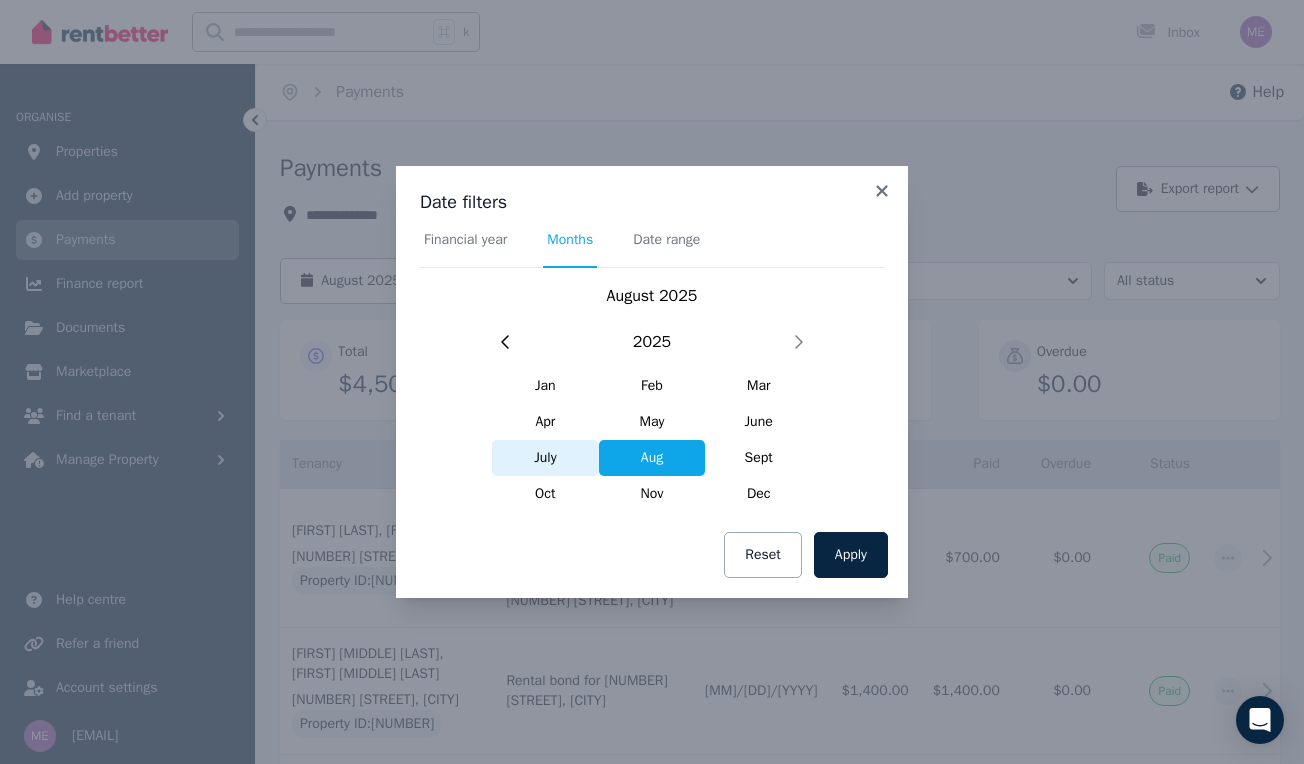 click on "July" at bounding box center (545, 458) 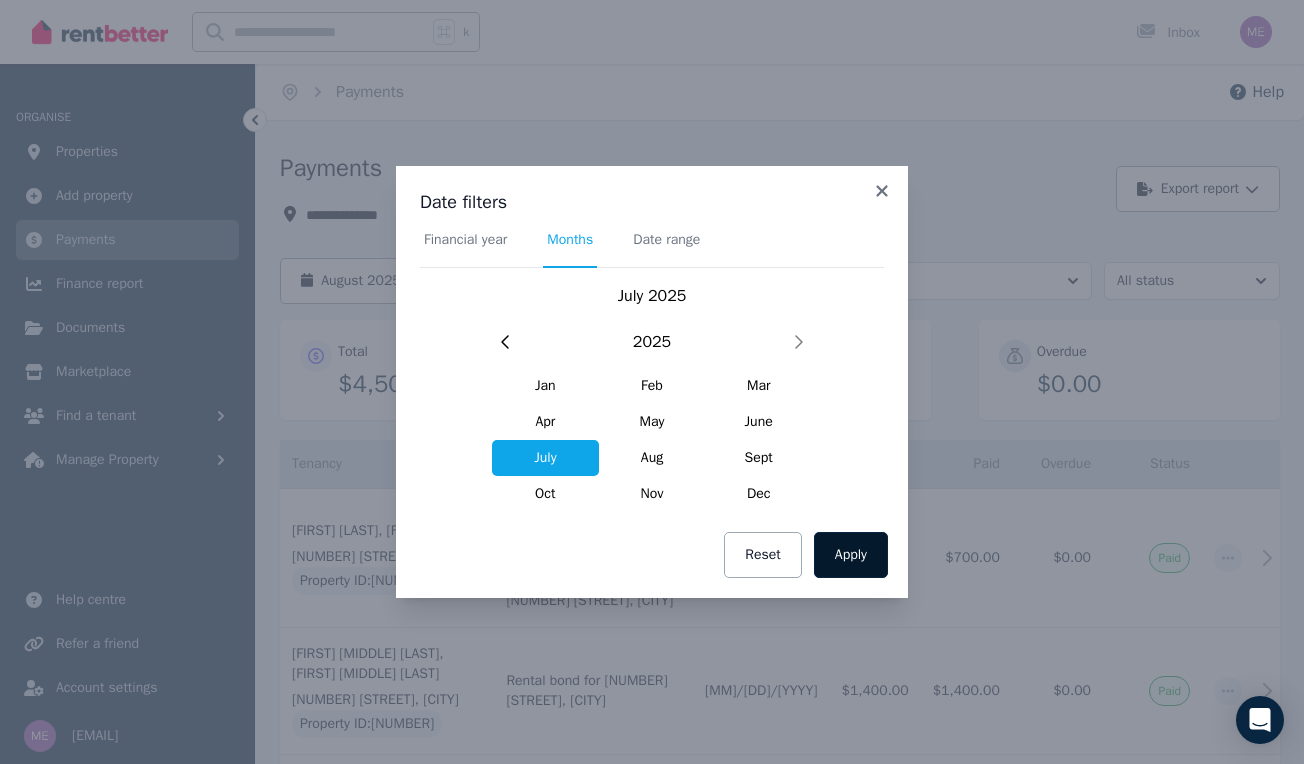 click on "Apply" at bounding box center (851, 555) 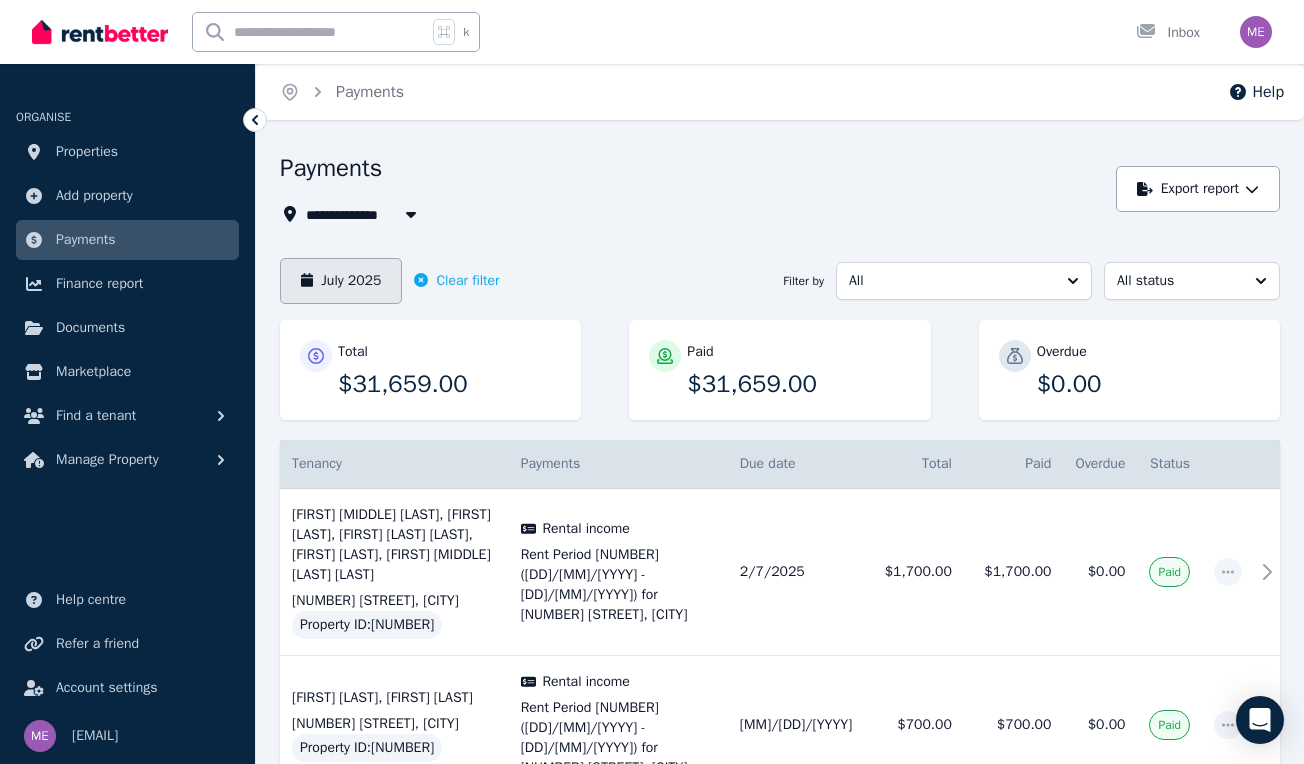 click on "July 2025" at bounding box center [341, 281] 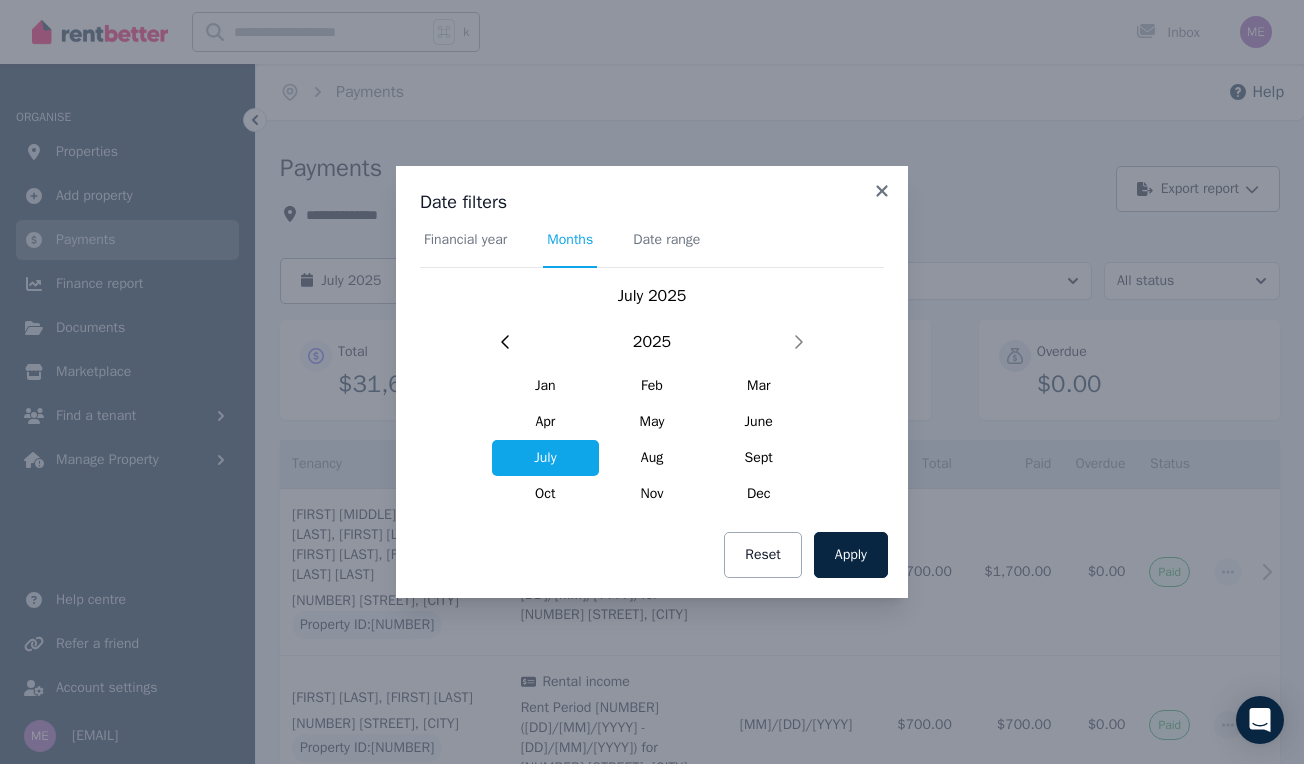 click on "Date filters Financial year Months Date range July   2025 2025 Jan Feb Mar Apr May June July Aug Sept Oct Nov Dec Apply Reset" at bounding box center (652, 382) 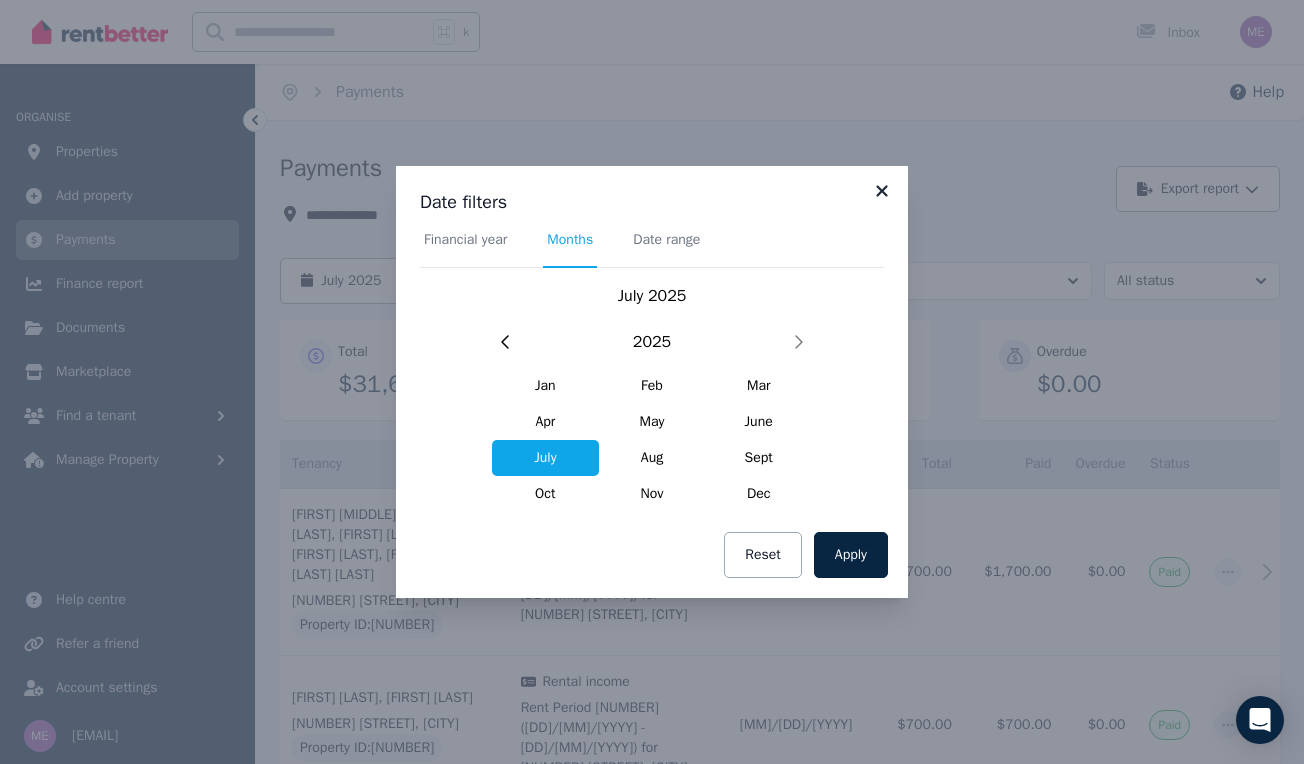 click 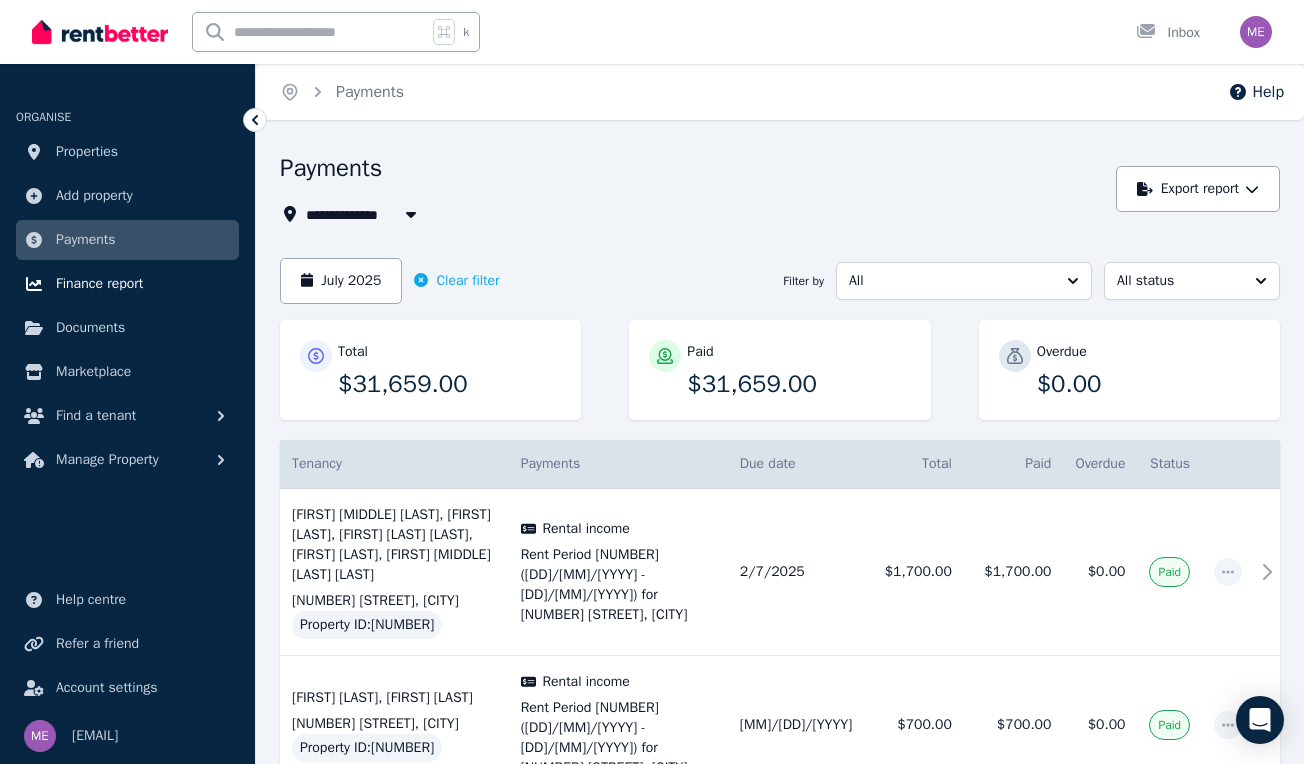 click on "Finance report" at bounding box center [99, 284] 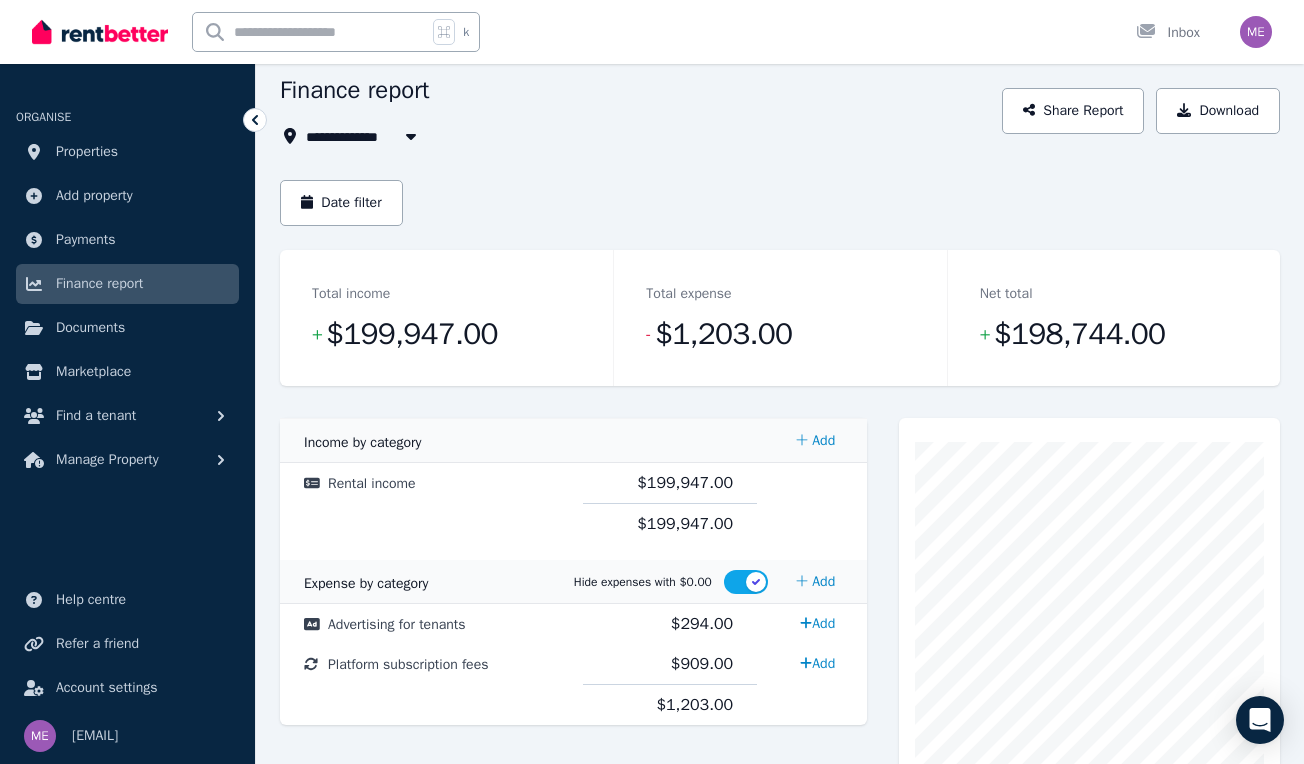 scroll, scrollTop: 63, scrollLeft: 0, axis: vertical 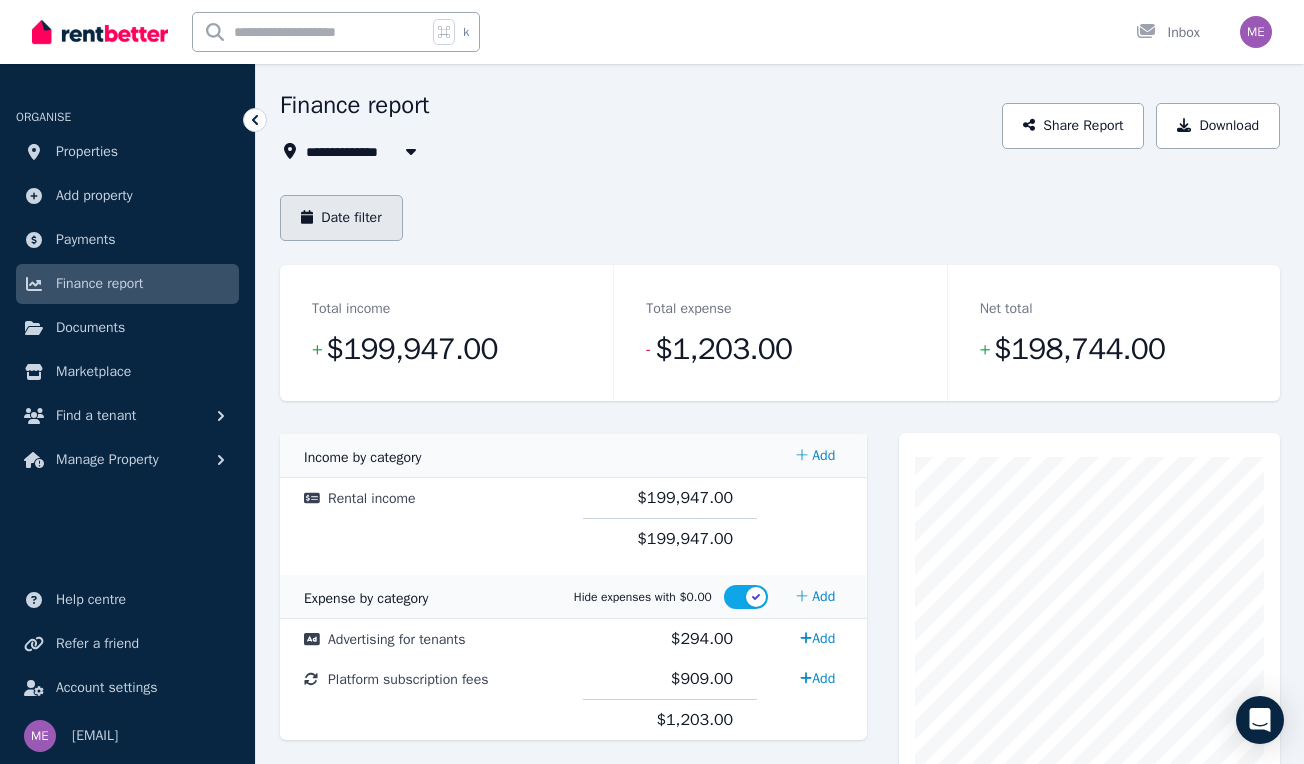 click on "Date filter" at bounding box center (341, 218) 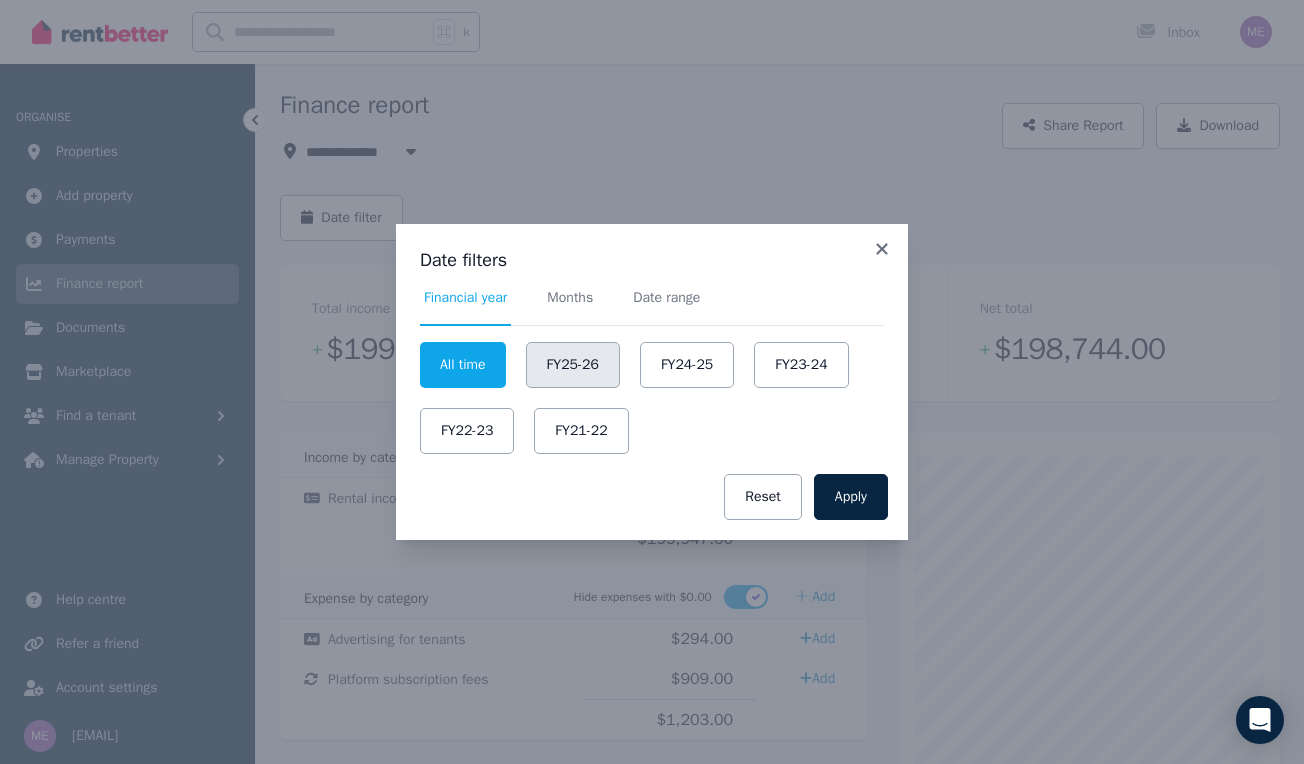 click on "FY25-26" at bounding box center (573, 365) 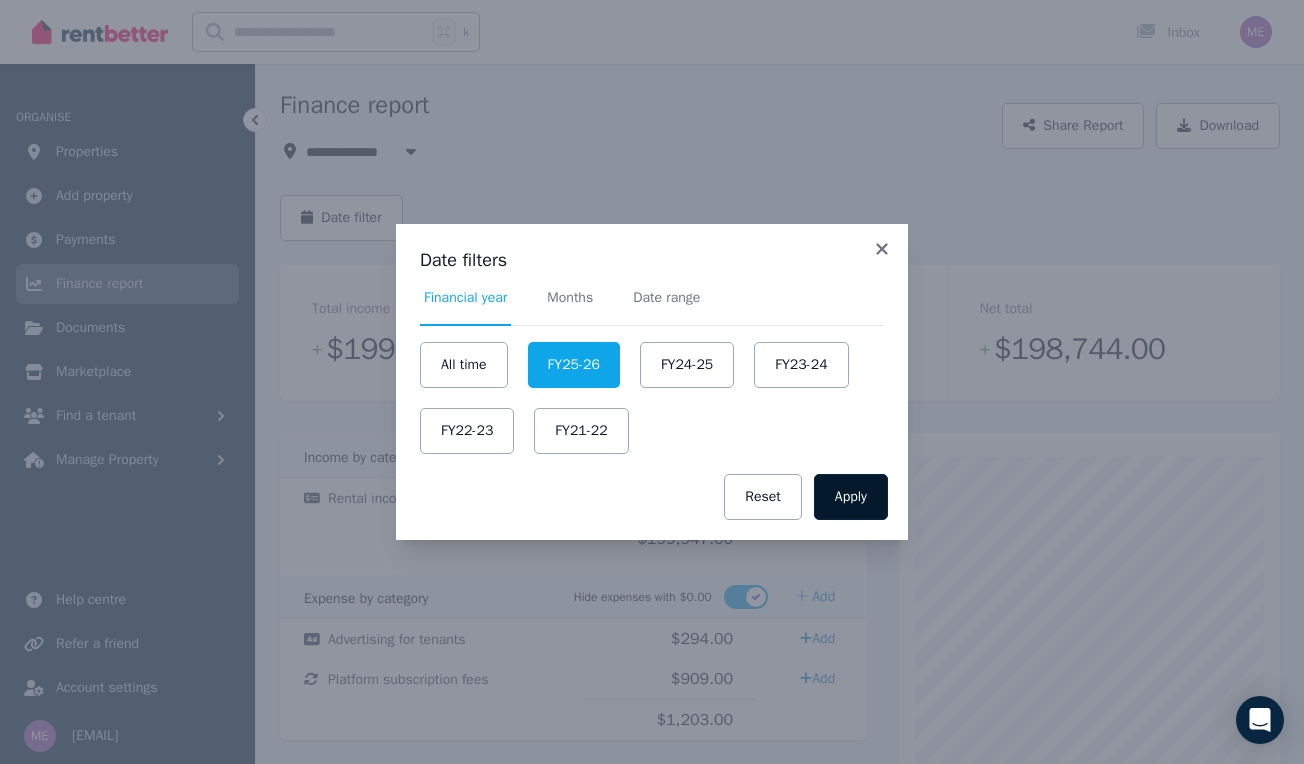 click on "Apply" at bounding box center (851, 497) 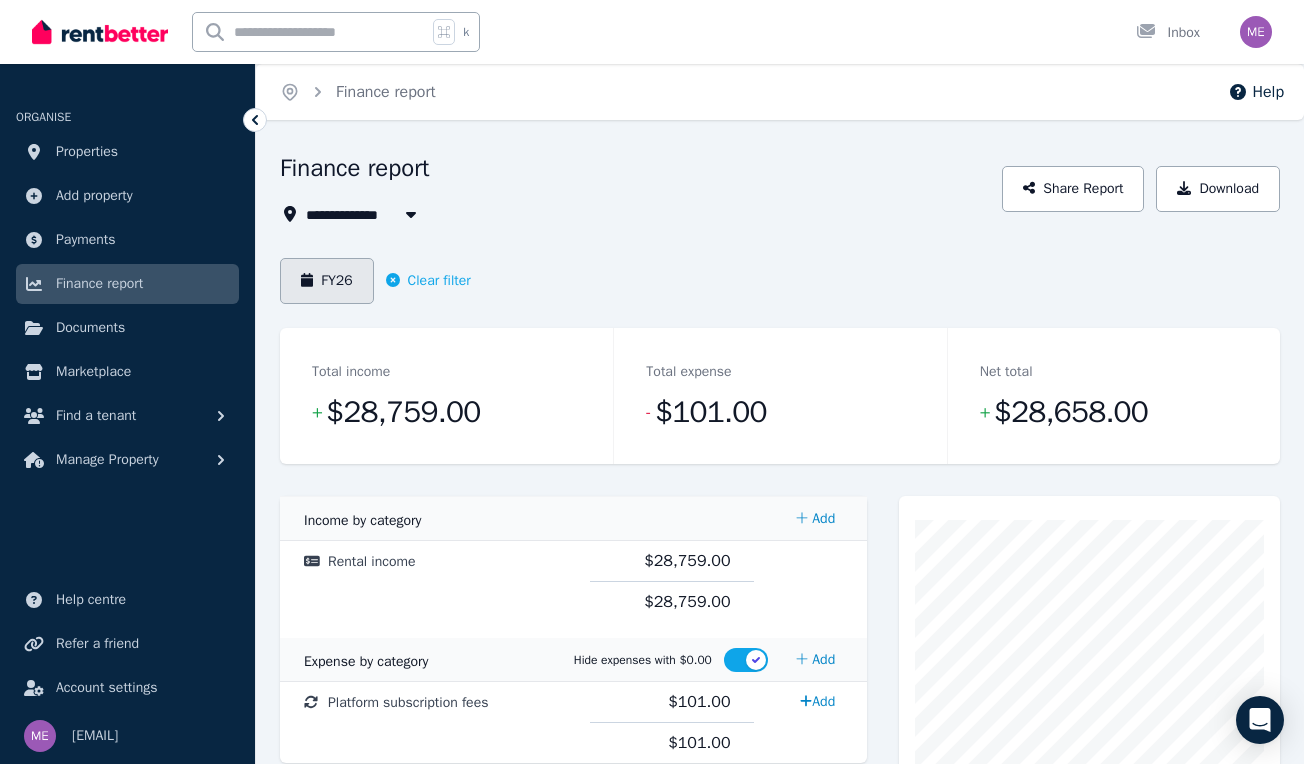 click on "FY26" at bounding box center [327, 281] 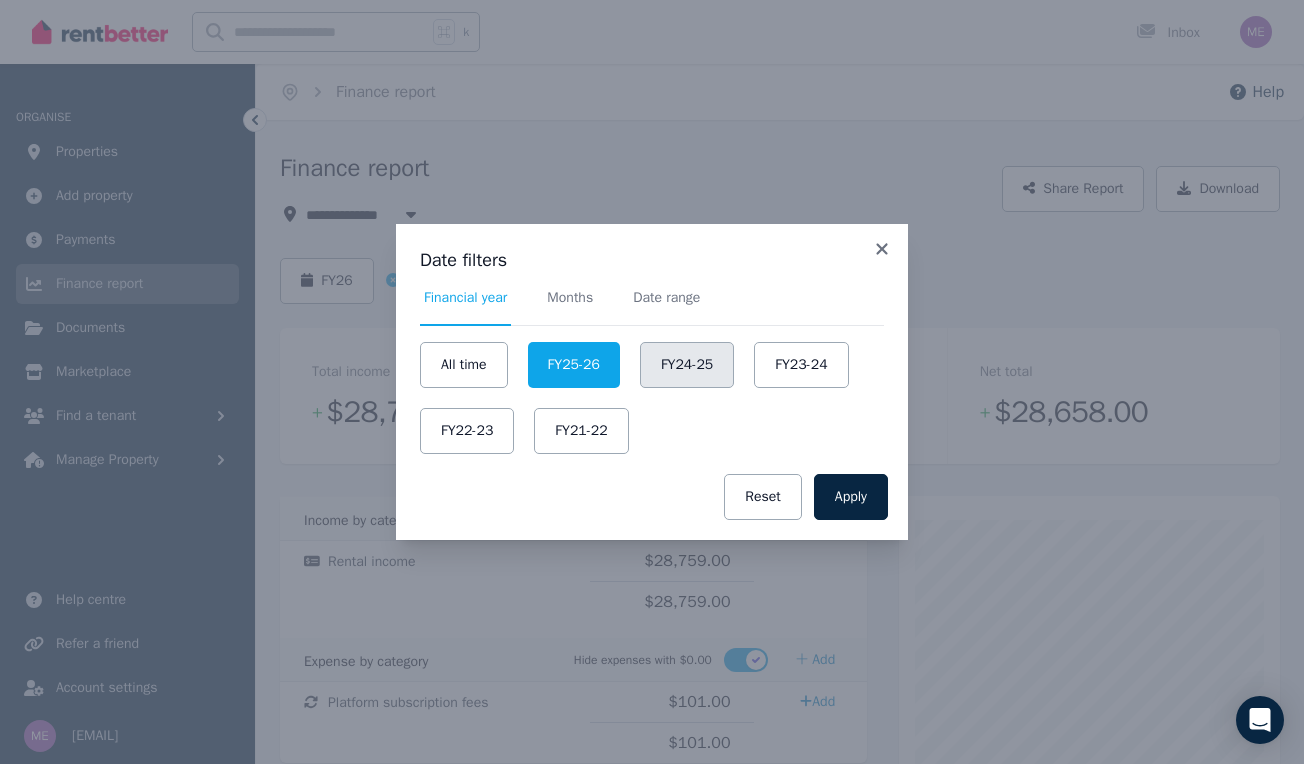 click on "FY24-25" at bounding box center (687, 365) 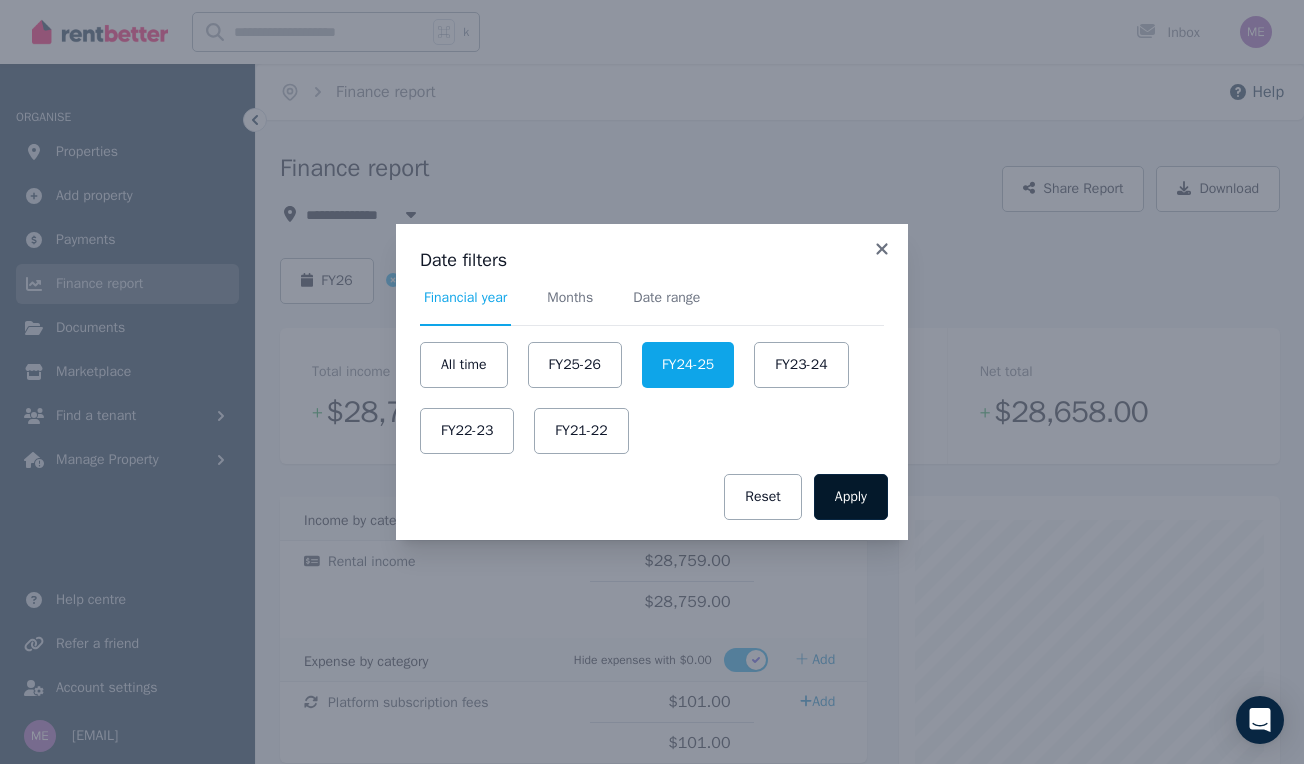 click on "Apply" at bounding box center [851, 497] 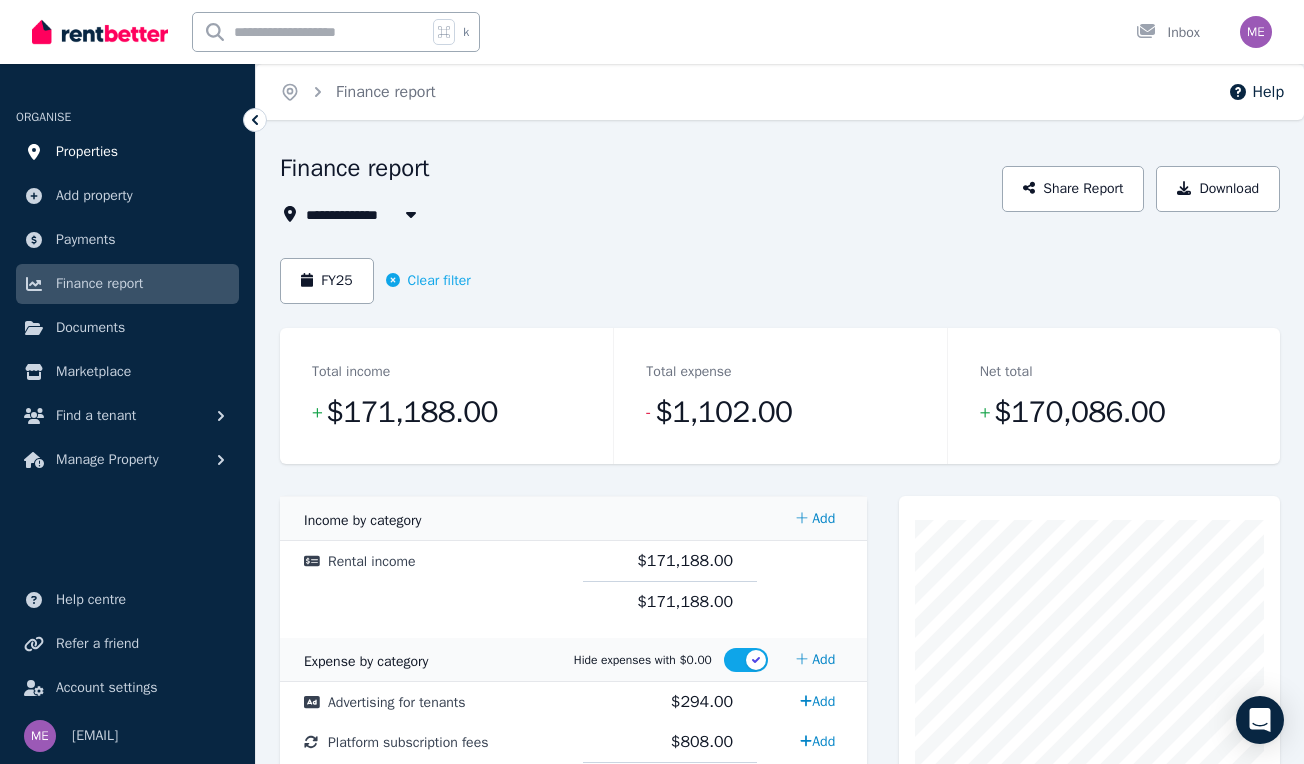 click on "Properties" at bounding box center (87, 152) 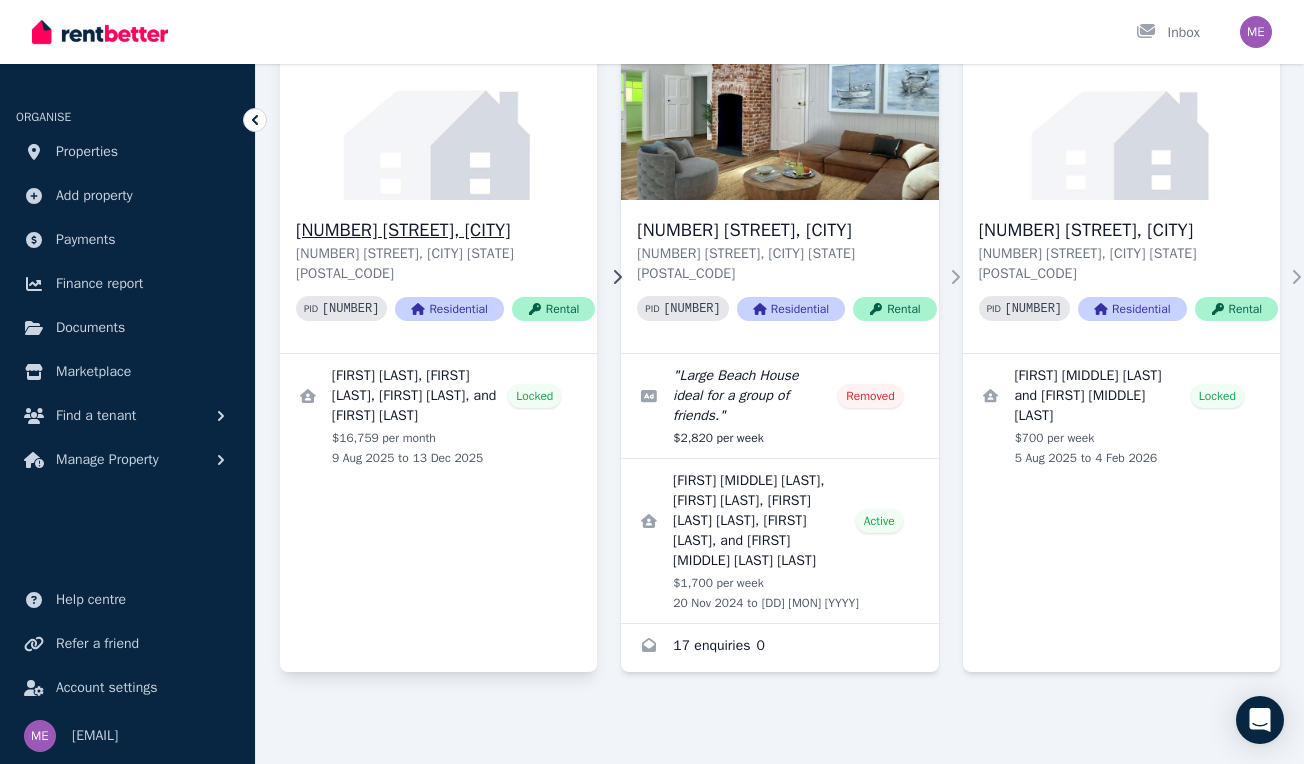 scroll, scrollTop: 208, scrollLeft: 0, axis: vertical 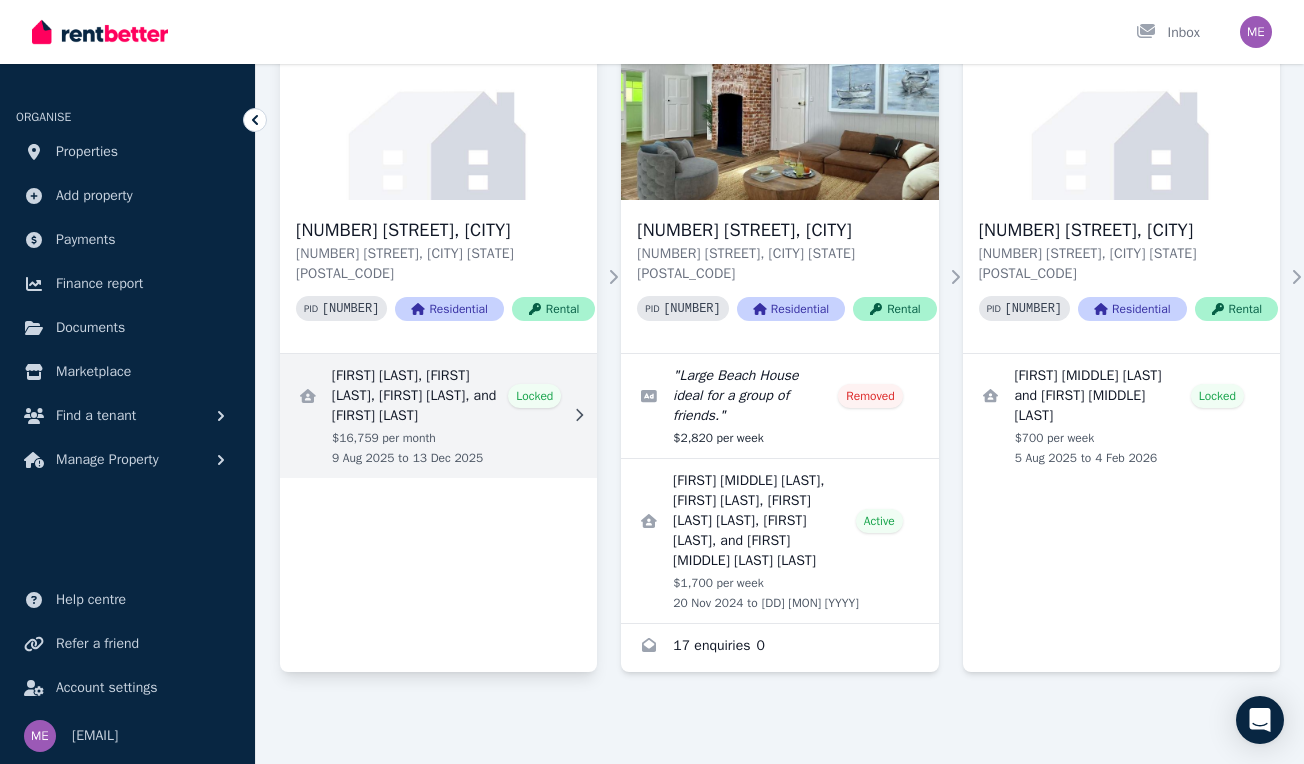 click at bounding box center [438, 416] 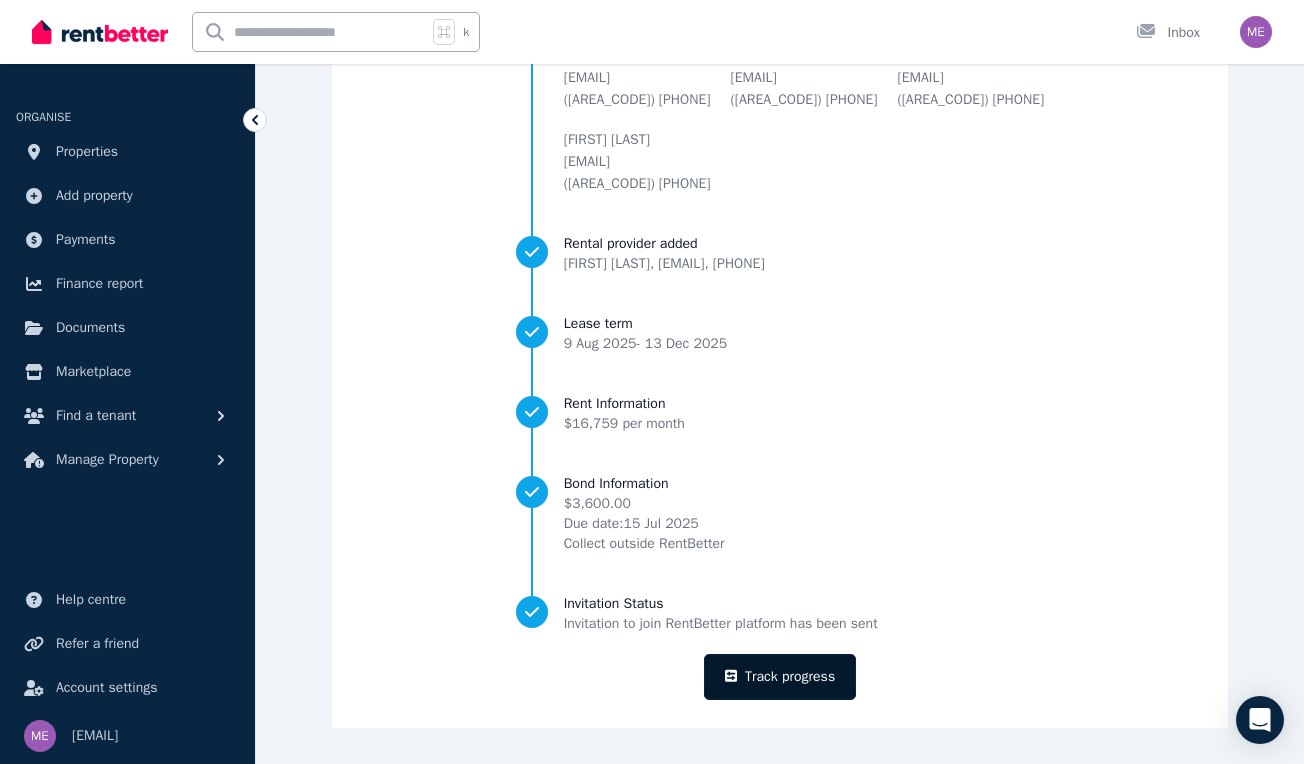 scroll, scrollTop: 260, scrollLeft: 0, axis: vertical 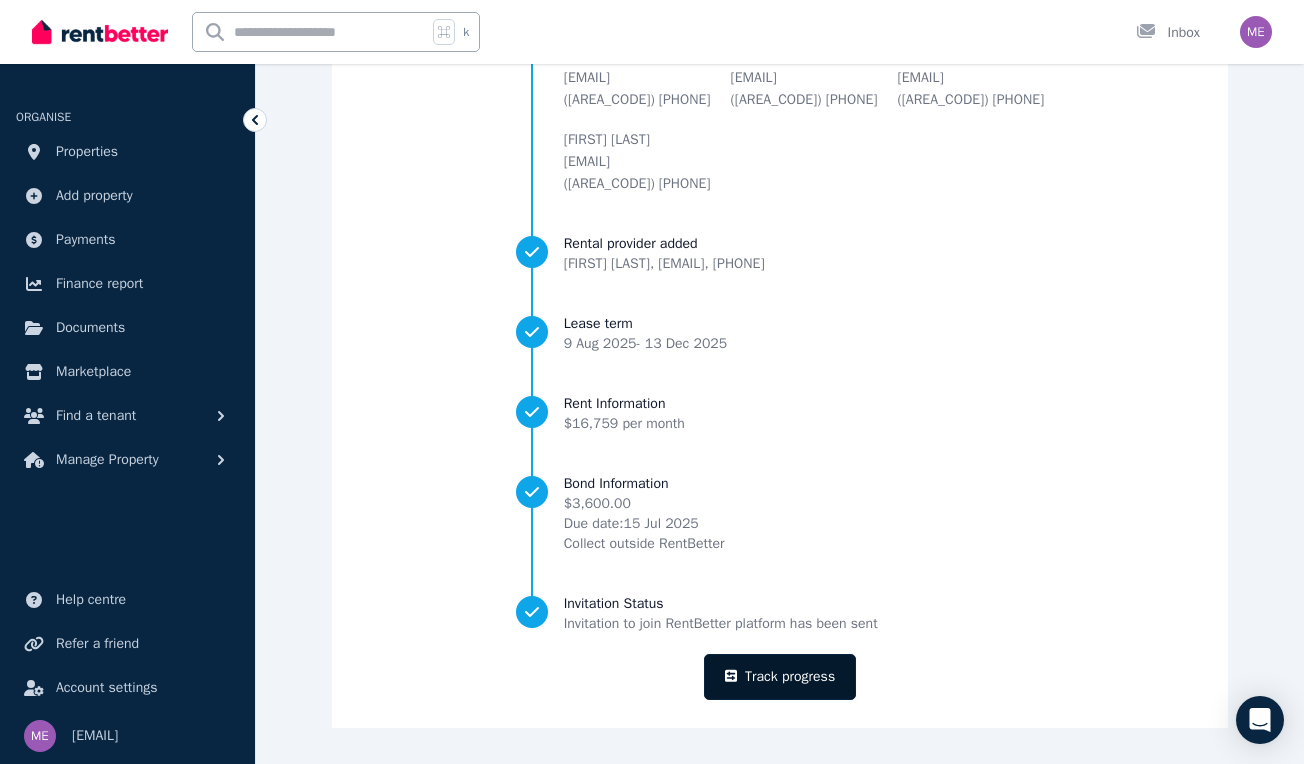 click on "Track progress" at bounding box center [780, 677] 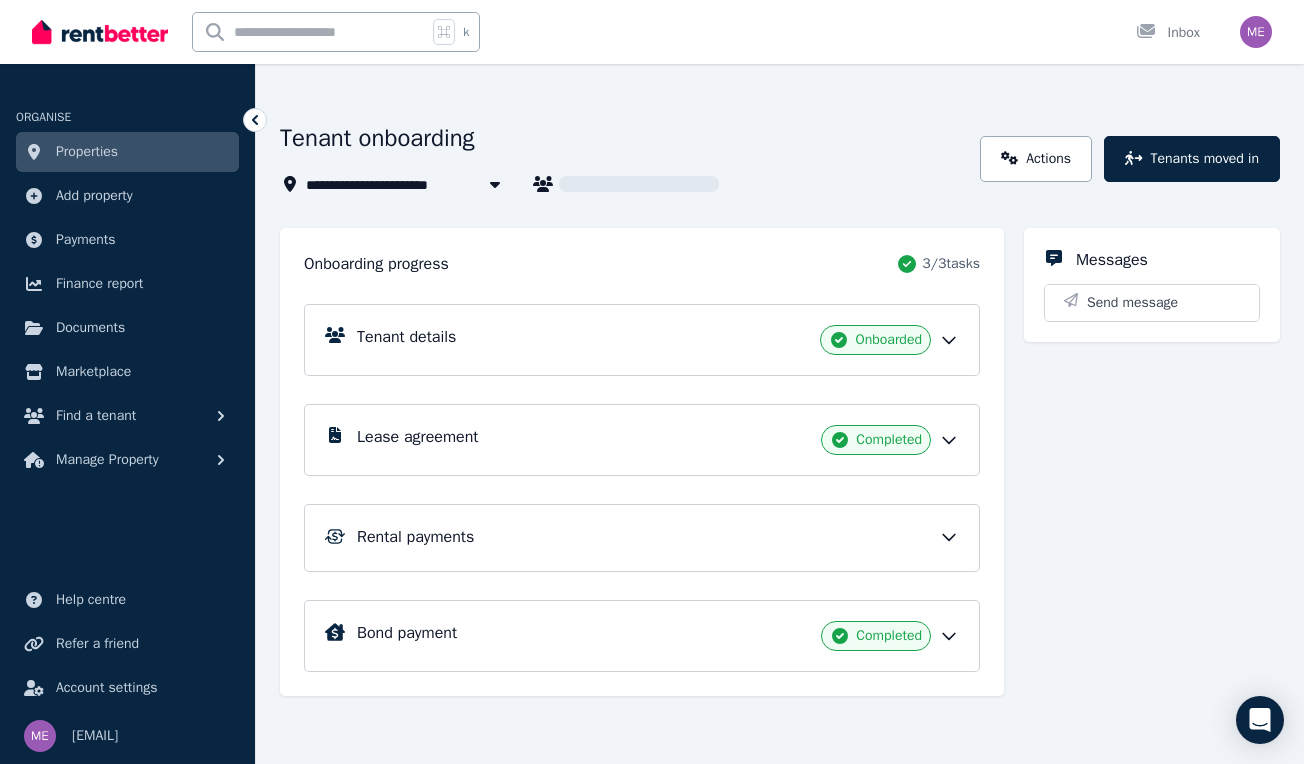 scroll, scrollTop: 62, scrollLeft: 0, axis: vertical 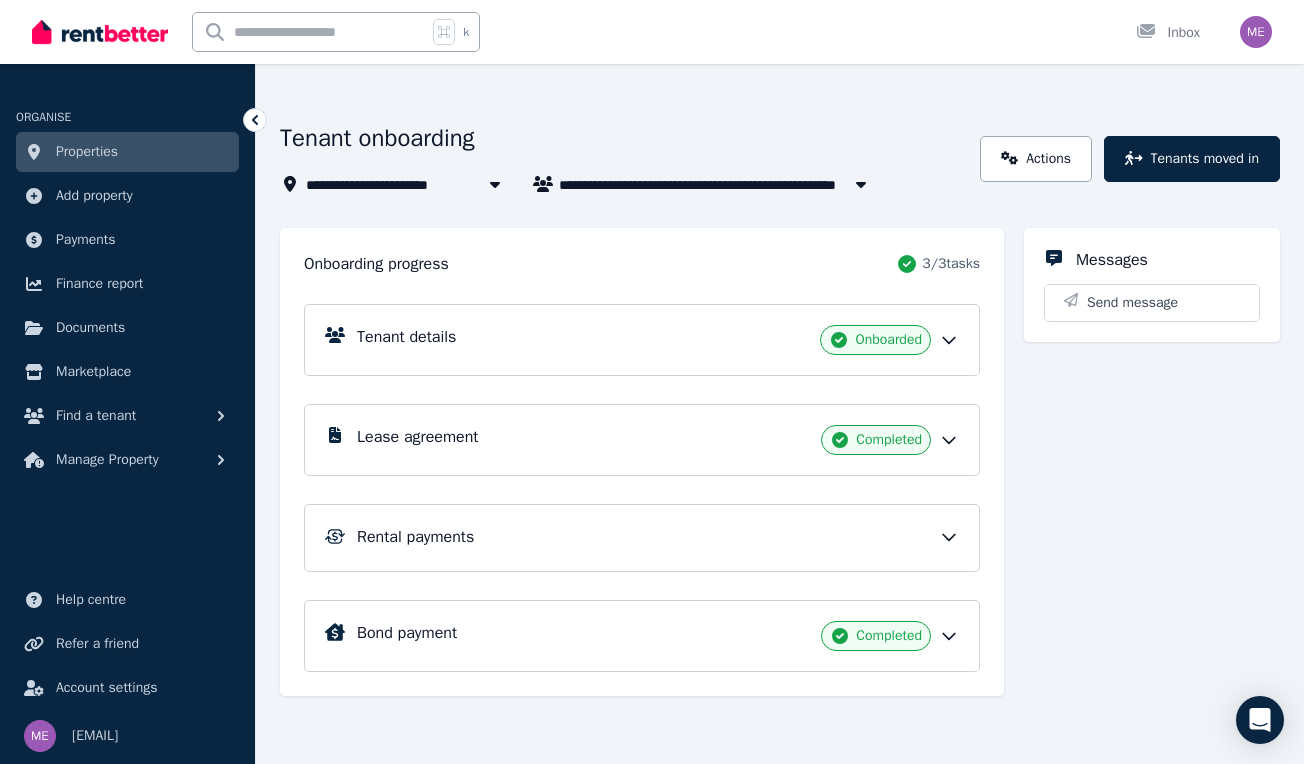 click 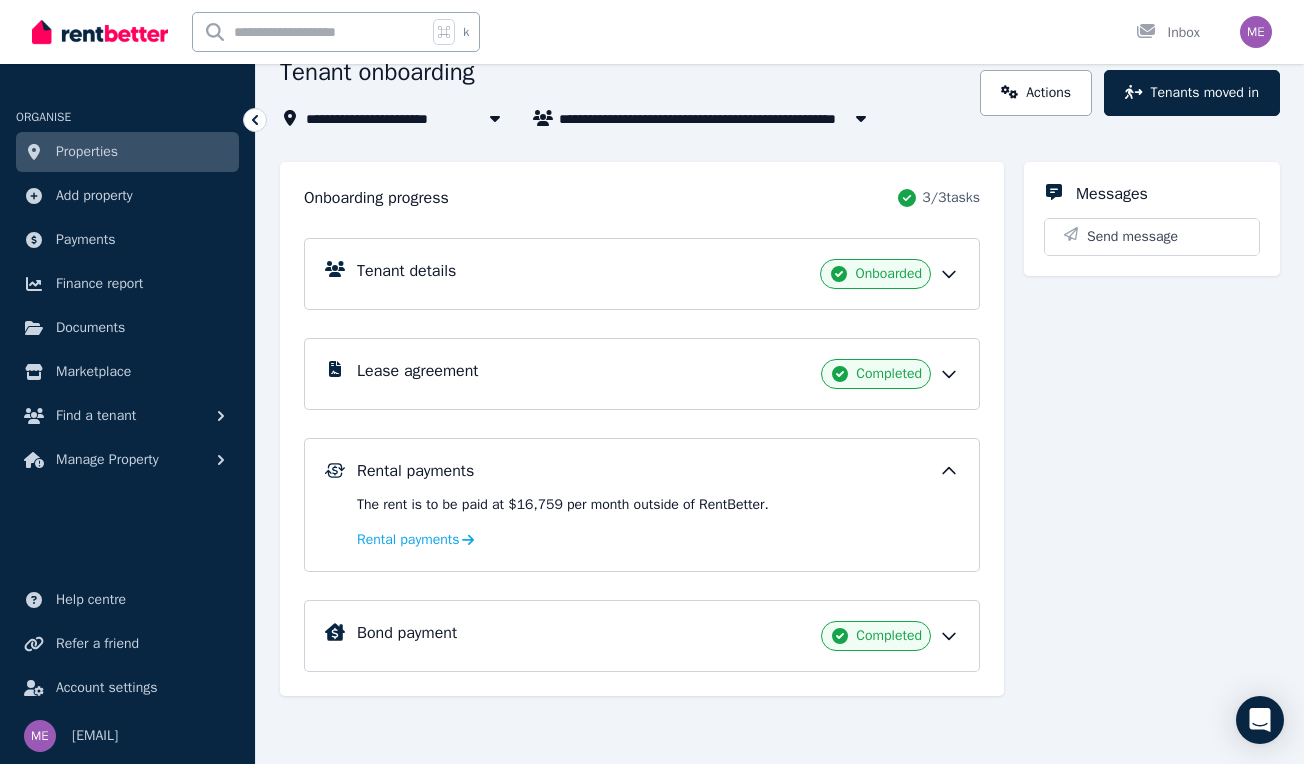 scroll, scrollTop: 128, scrollLeft: 0, axis: vertical 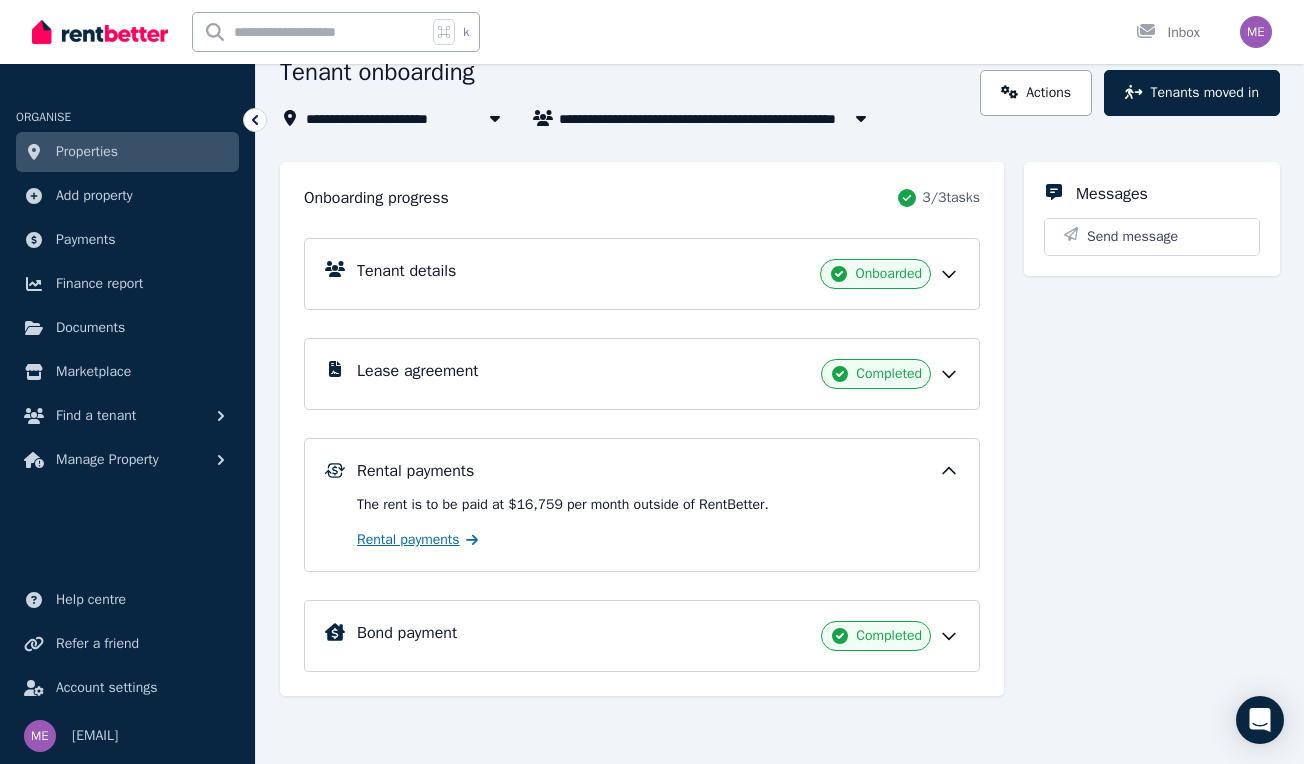 click on "Rental payments" at bounding box center (408, 540) 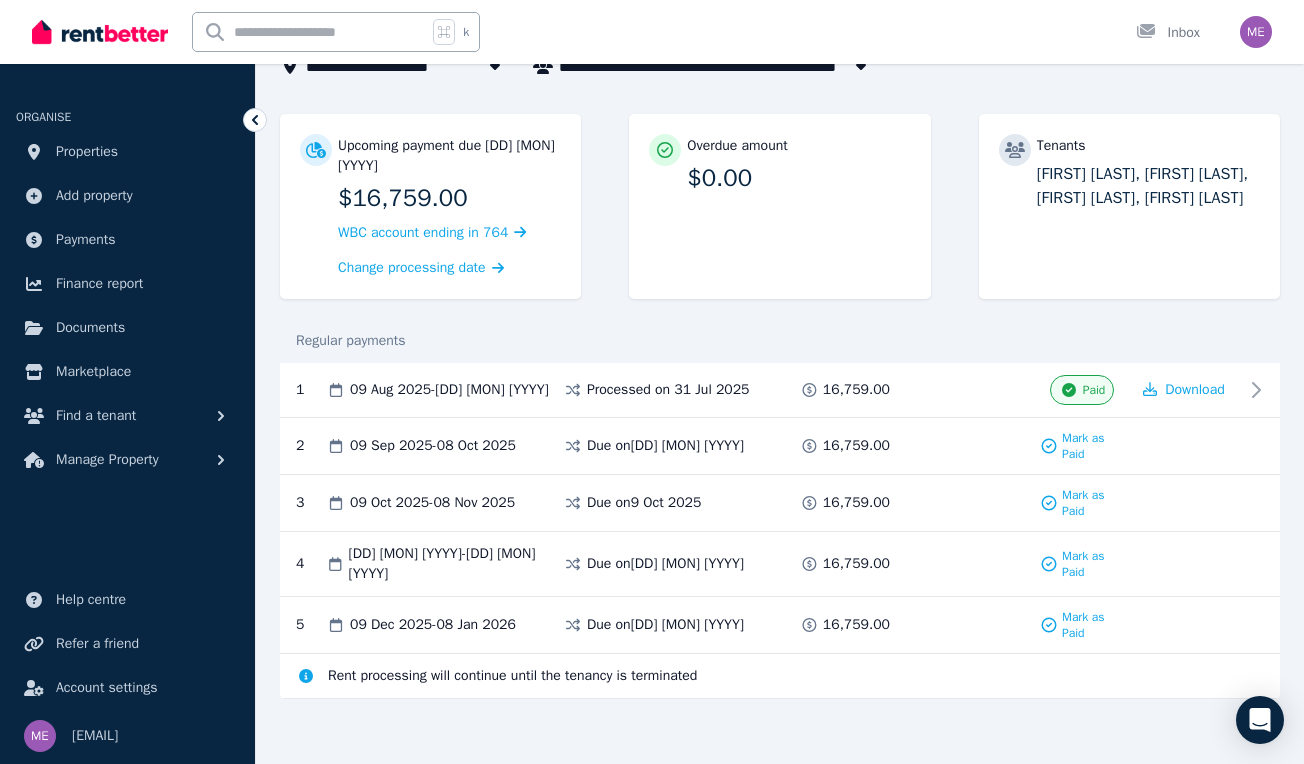 scroll, scrollTop: 147, scrollLeft: 0, axis: vertical 